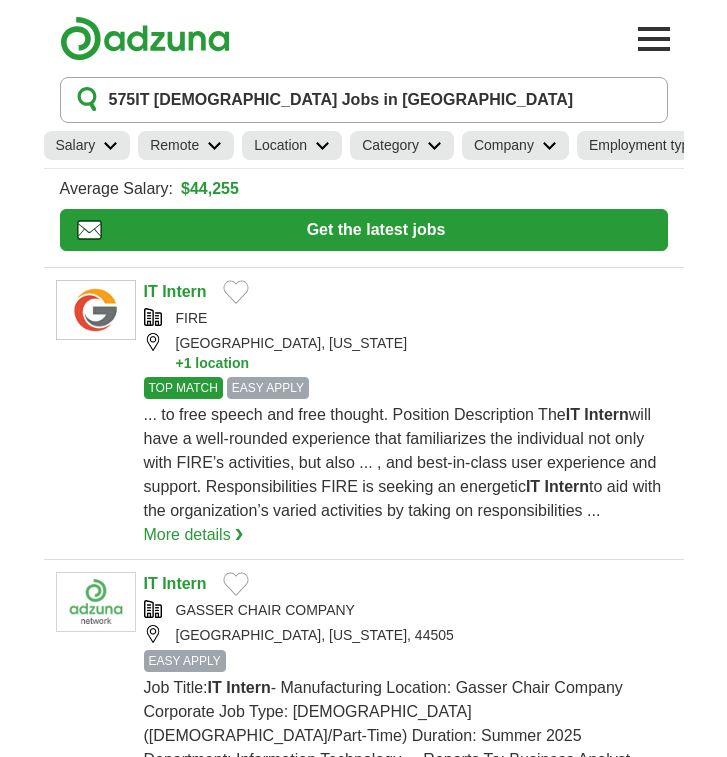 scroll, scrollTop: 0, scrollLeft: 0, axis: both 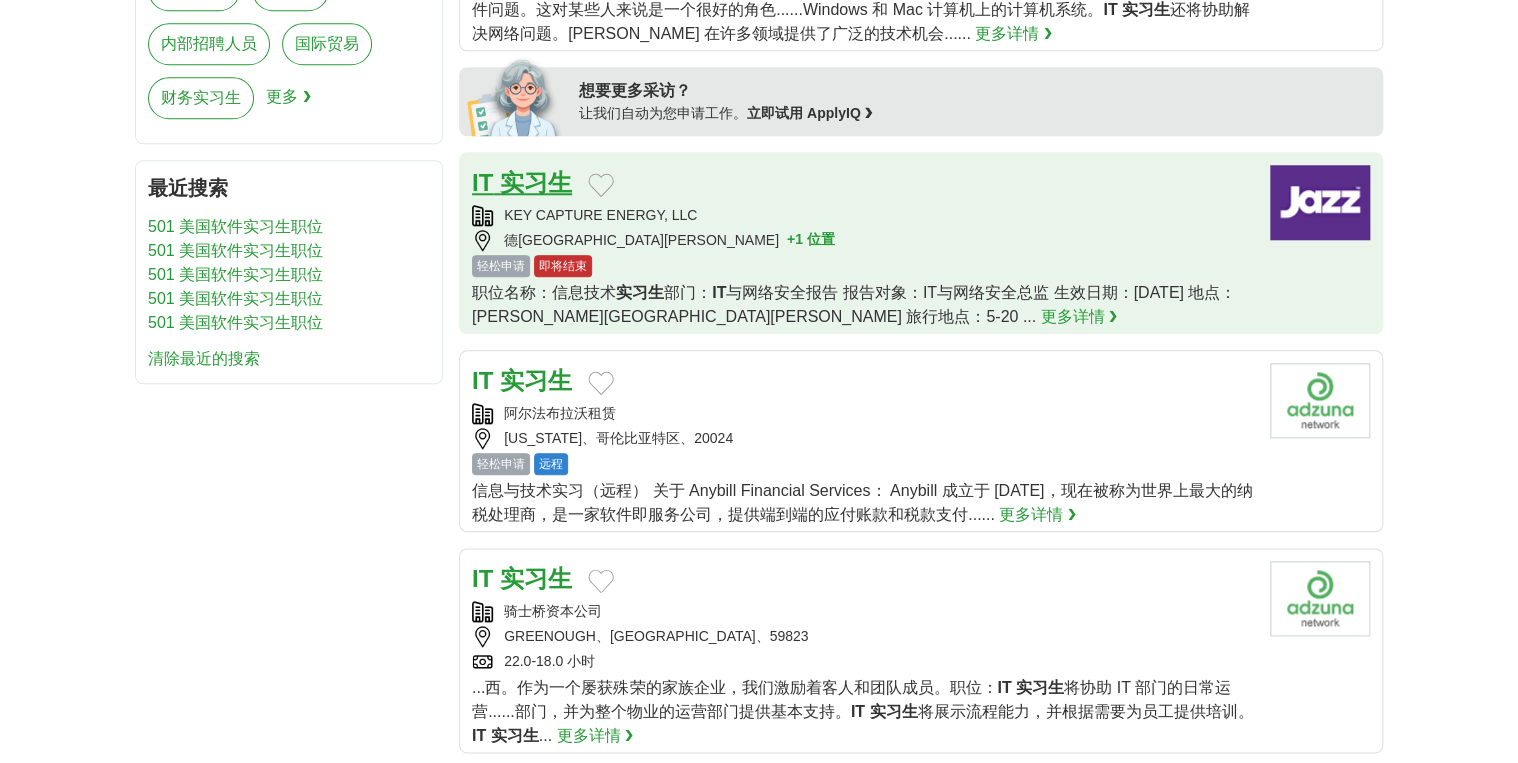 click on "实习生" at bounding box center (536, 182) 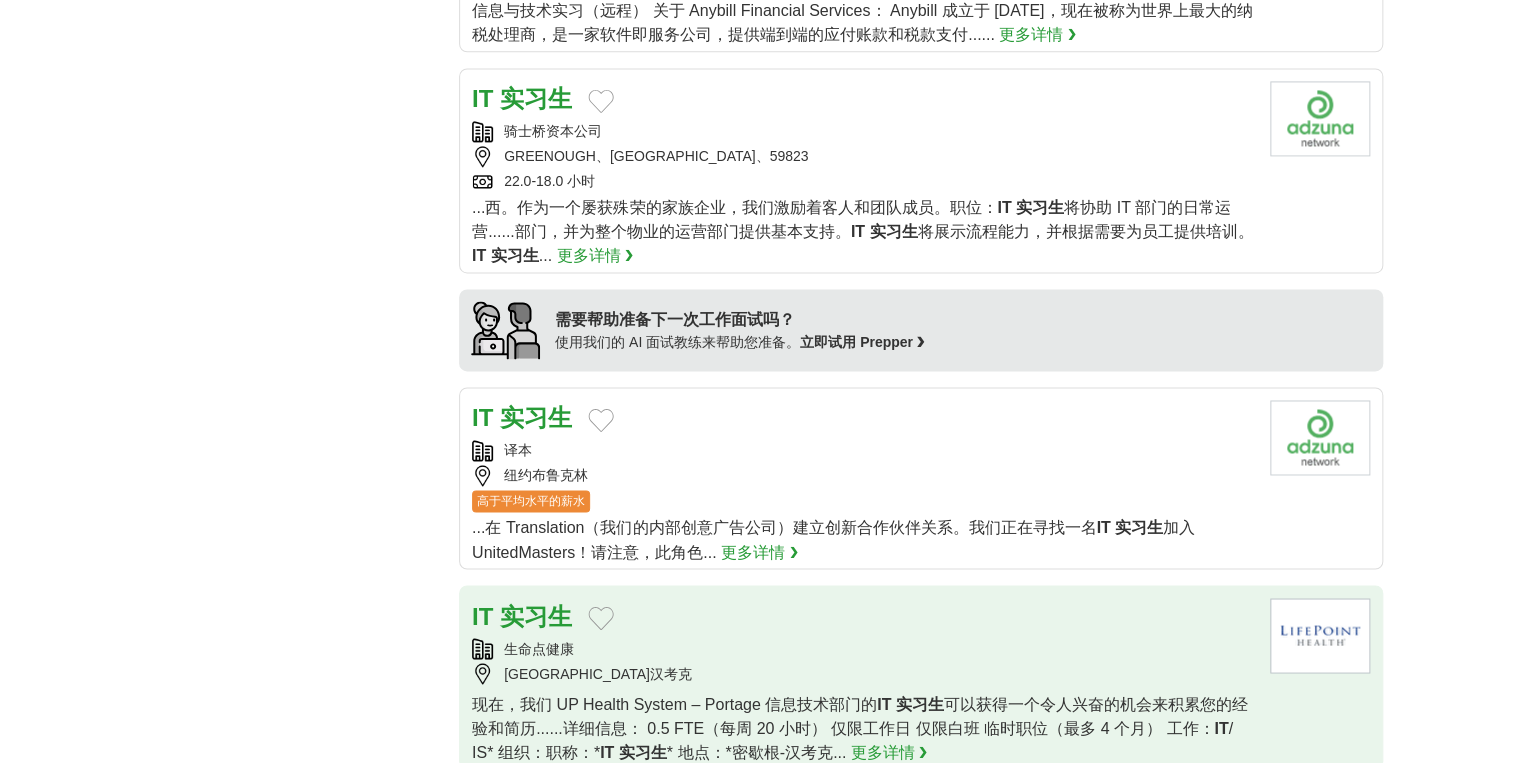 scroll, scrollTop: 1760, scrollLeft: 0, axis: vertical 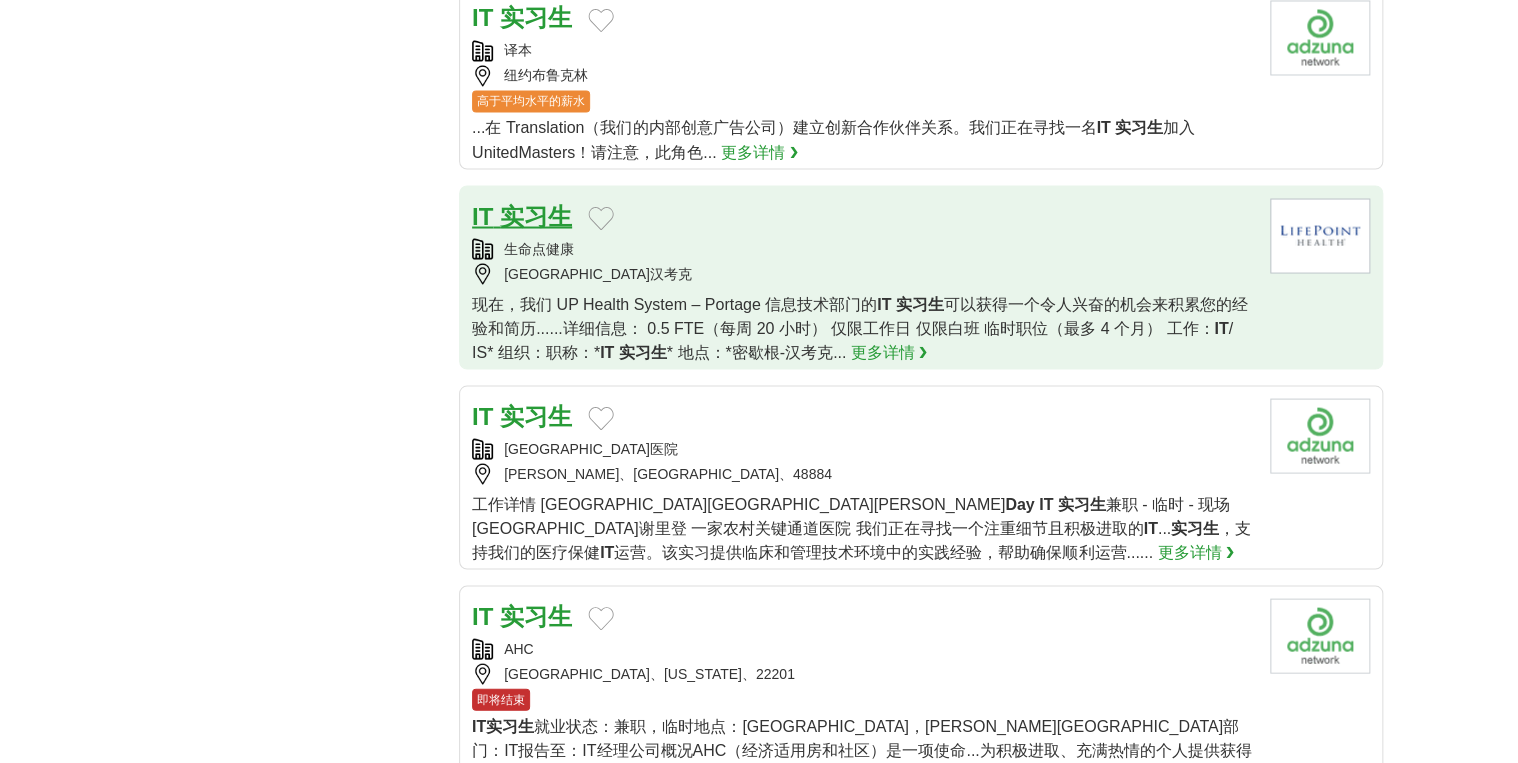click on "实习生" at bounding box center (536, 215) 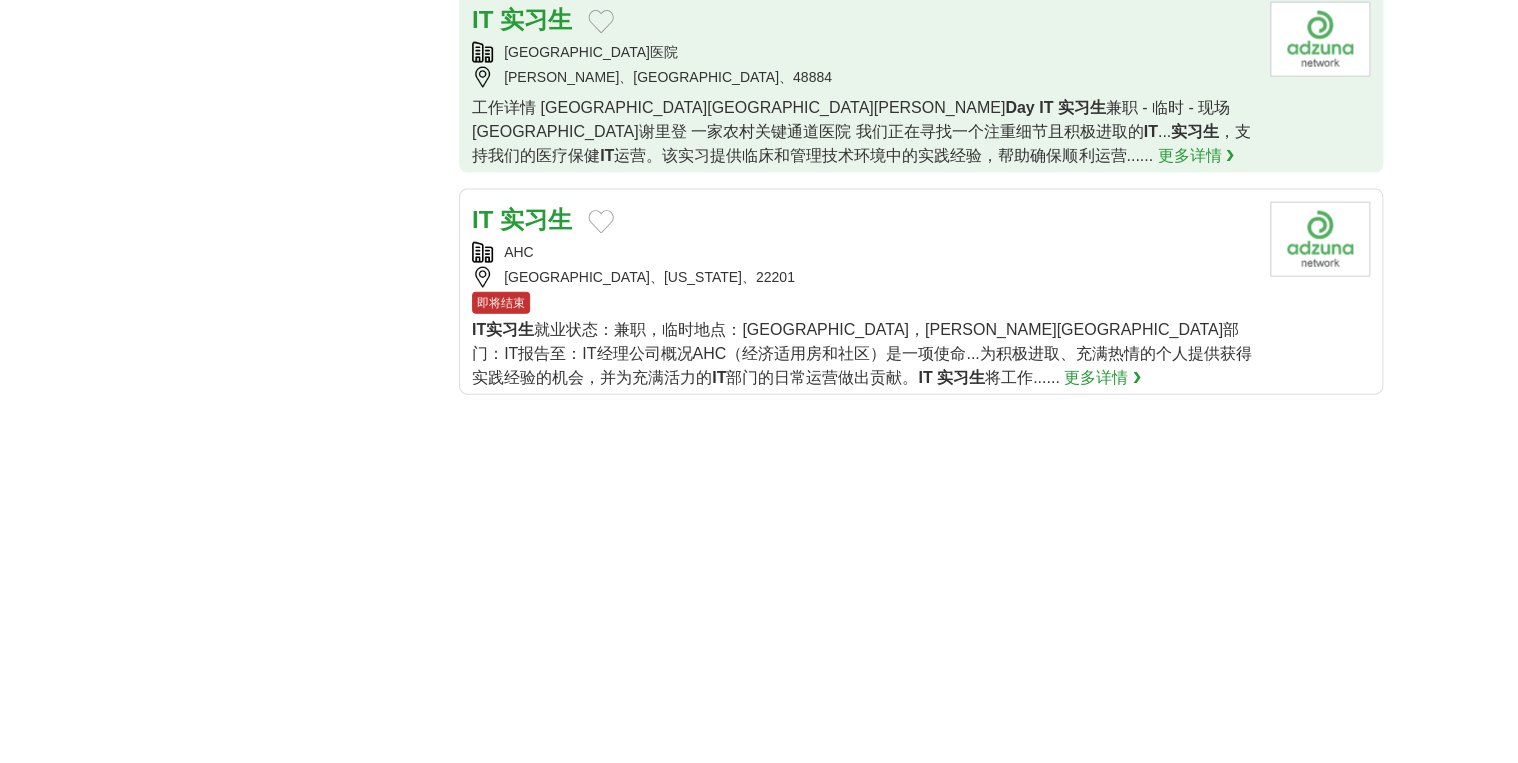scroll, scrollTop: 2160, scrollLeft: 0, axis: vertical 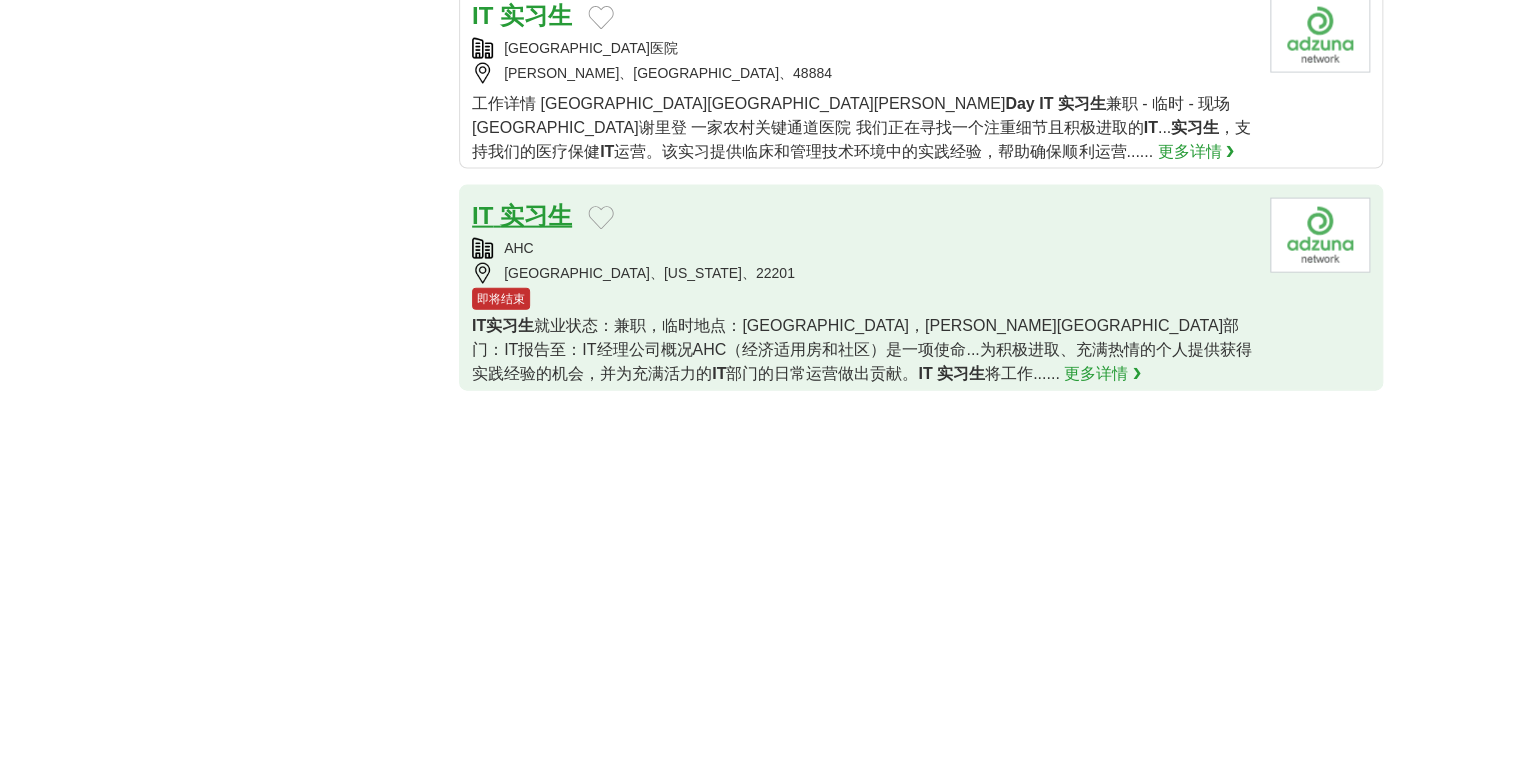 click on "实习生" at bounding box center (536, 215) 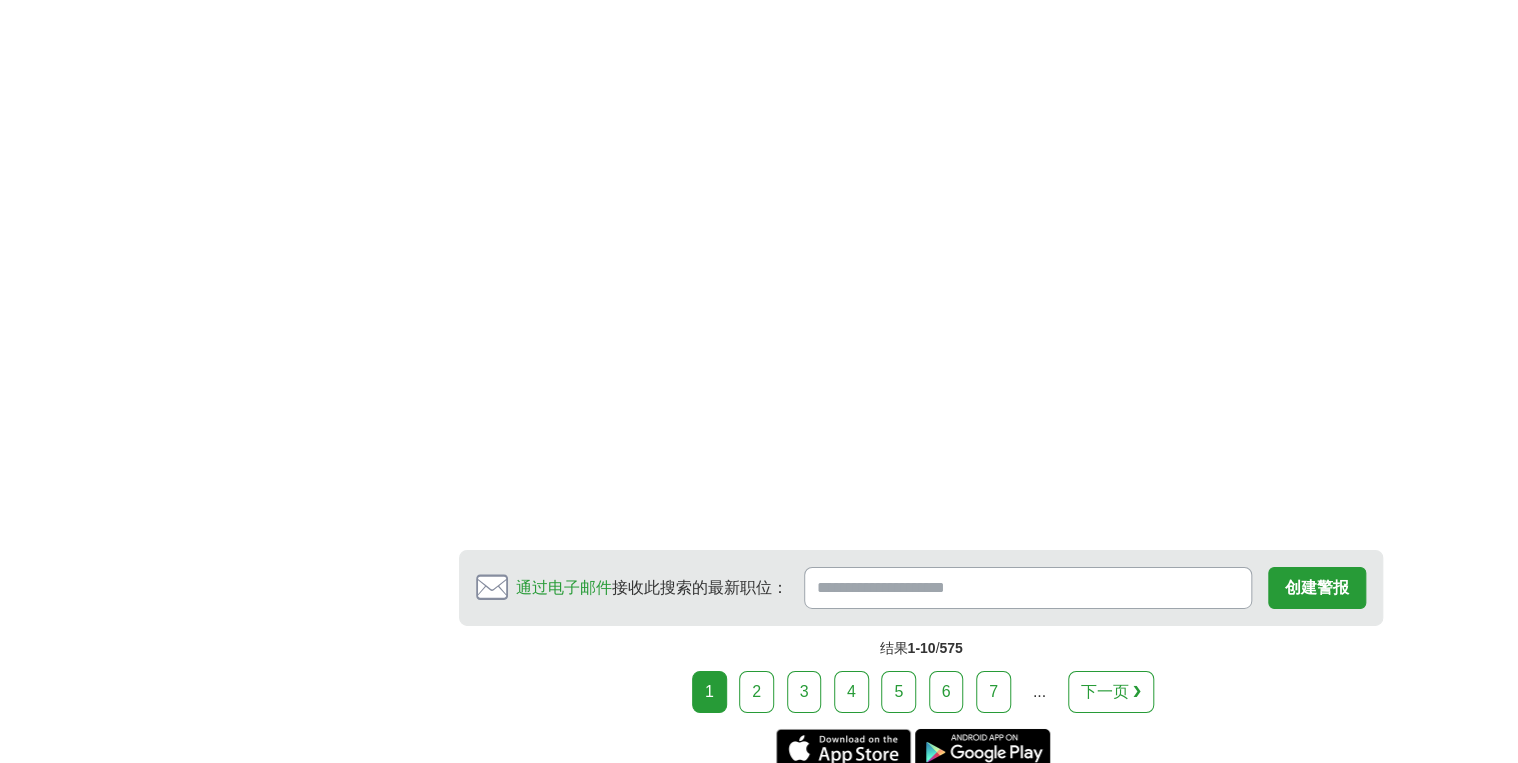 scroll, scrollTop: 3200, scrollLeft: 0, axis: vertical 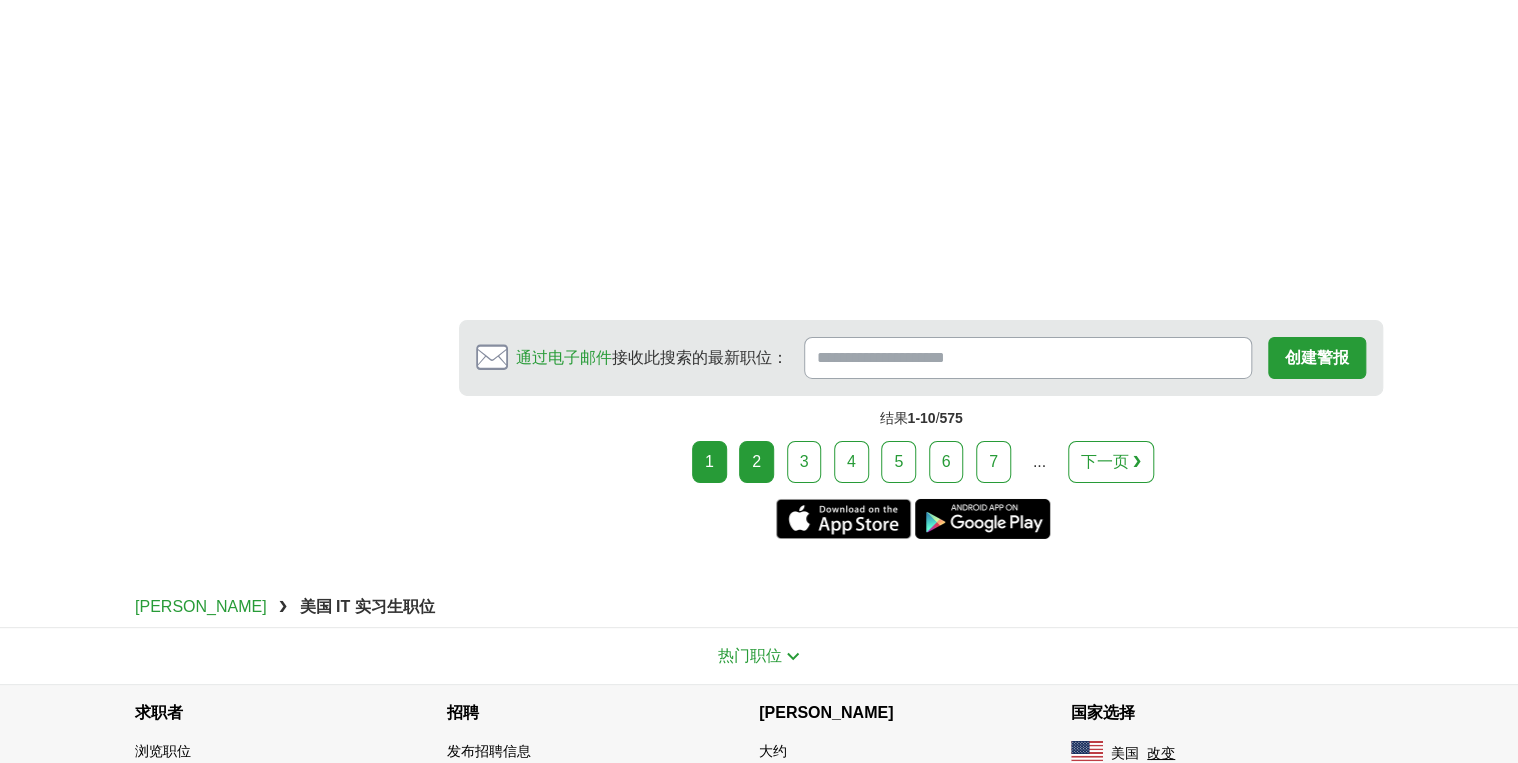 click on "2" at bounding box center (756, 462) 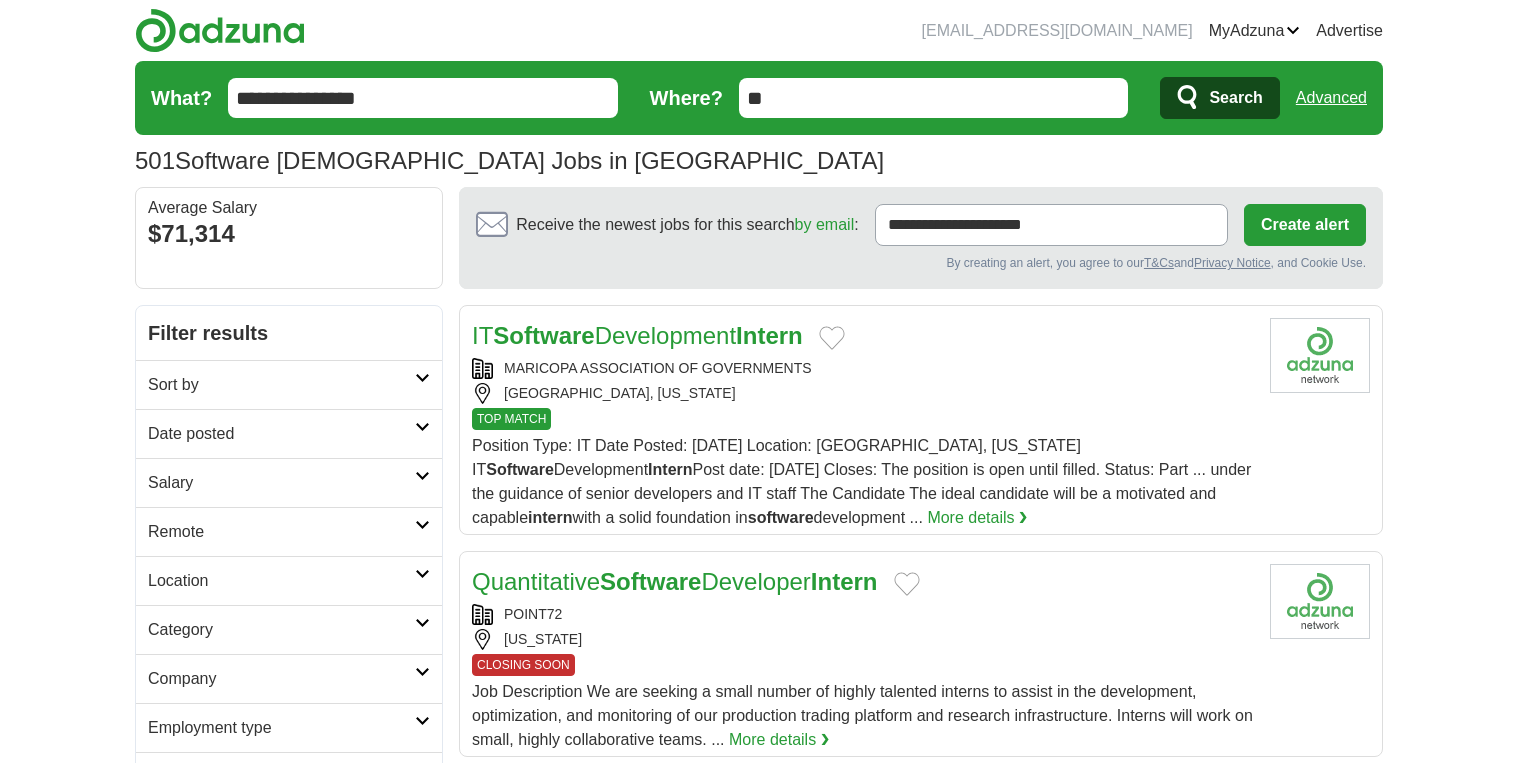 scroll, scrollTop: 0, scrollLeft: 0, axis: both 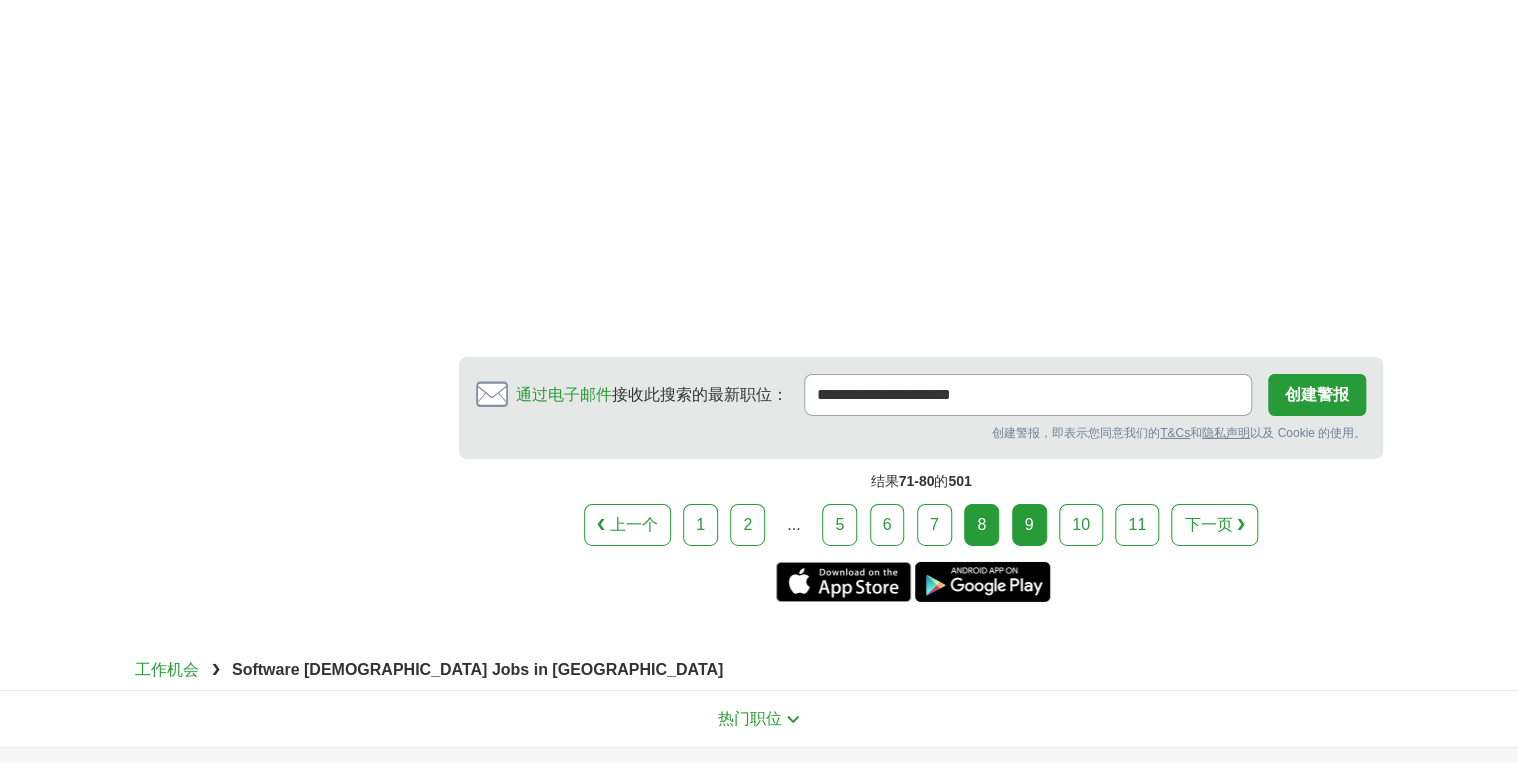 click on "9" at bounding box center (1029, 525) 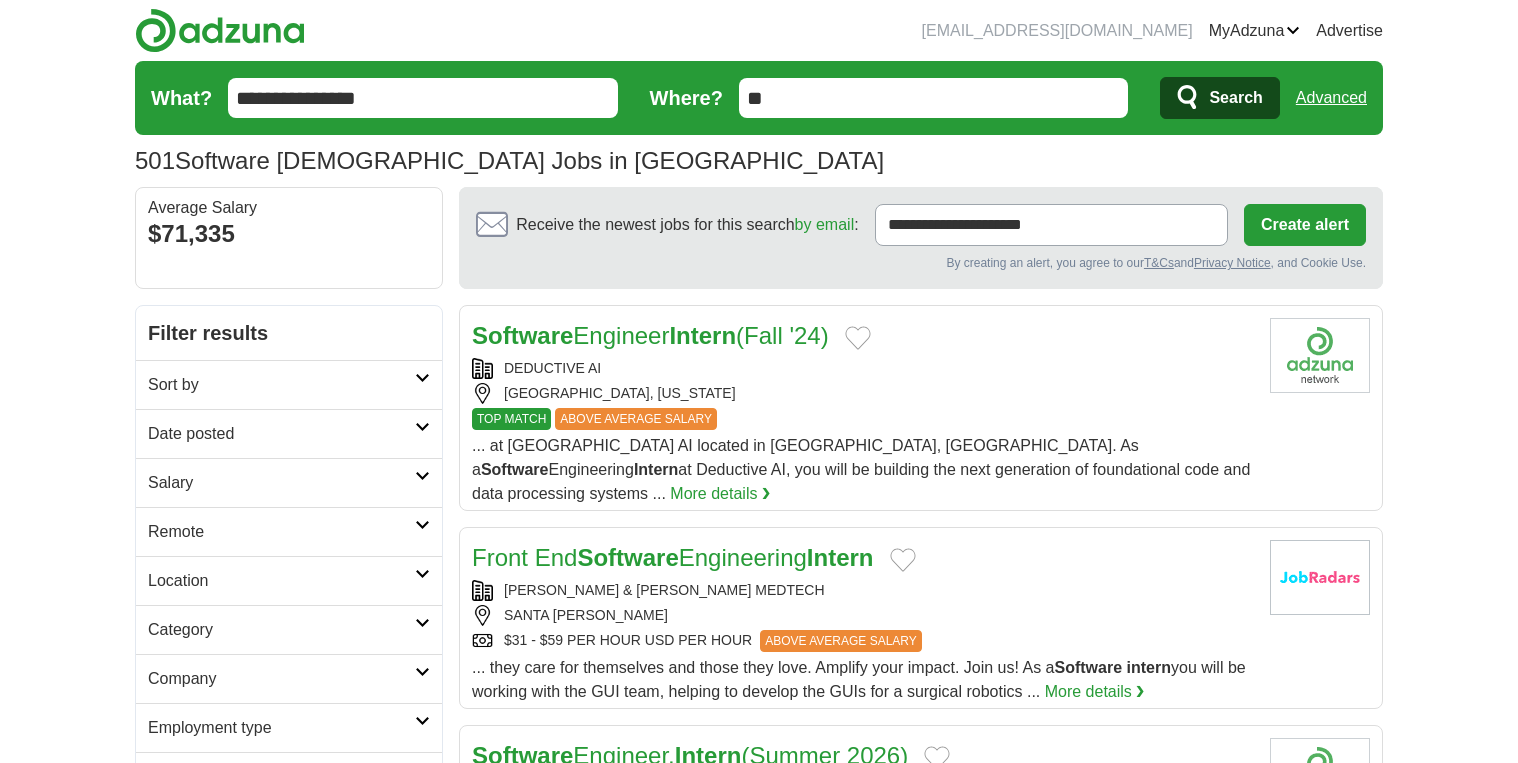 scroll, scrollTop: 0, scrollLeft: 0, axis: both 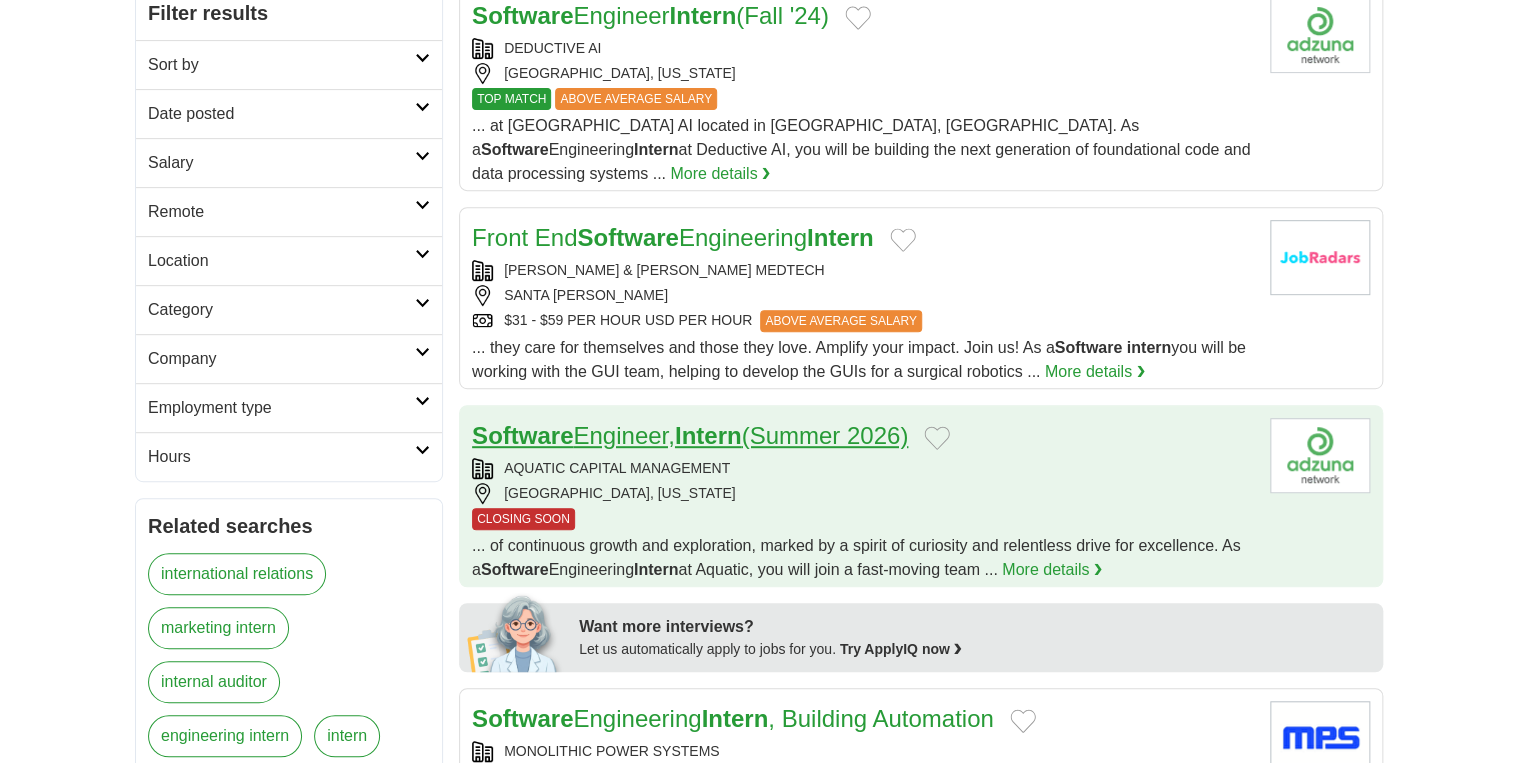 click on "Software  Engineer,  Intern  (Summer 2026)" at bounding box center (690, 435) 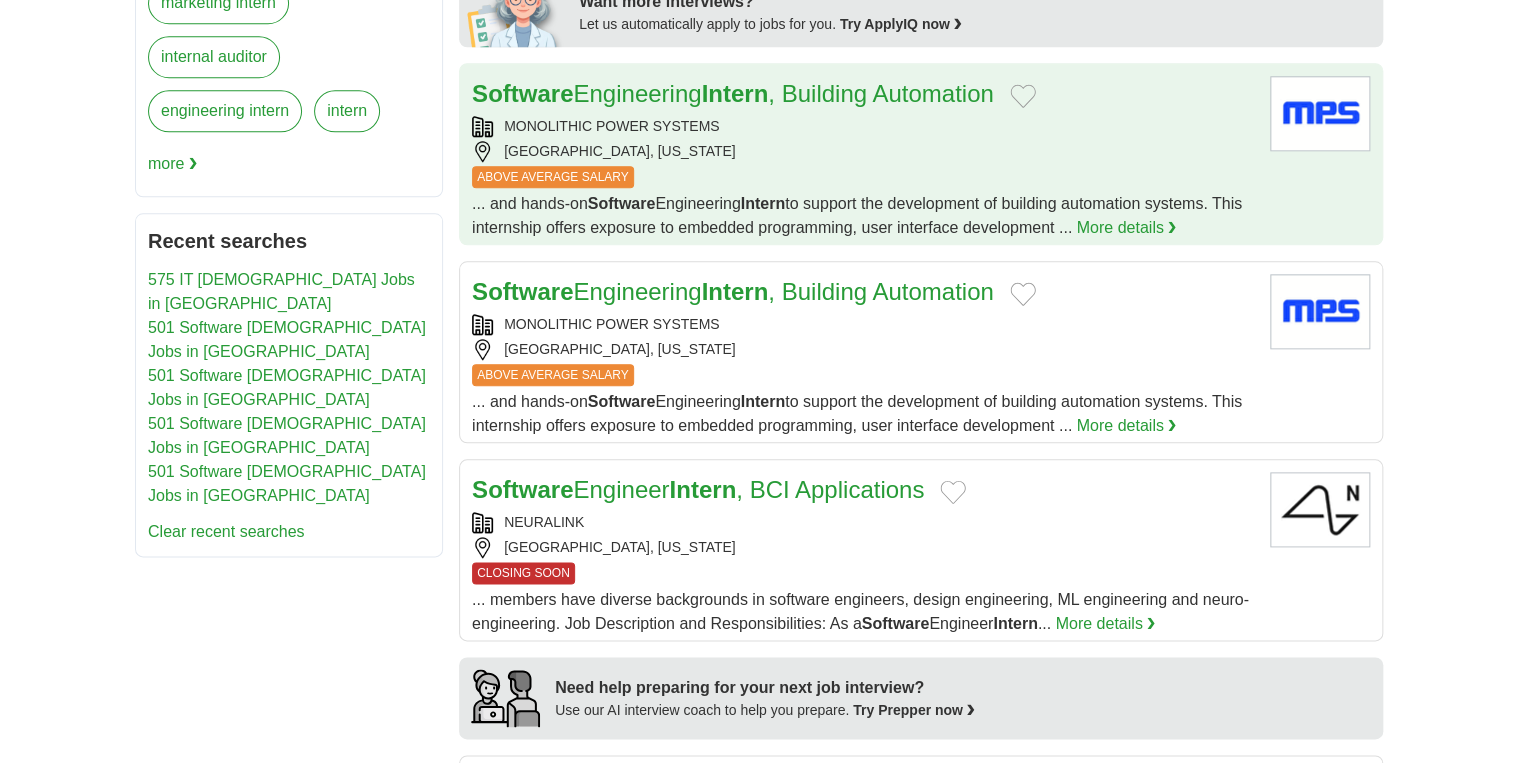scroll, scrollTop: 800, scrollLeft: 0, axis: vertical 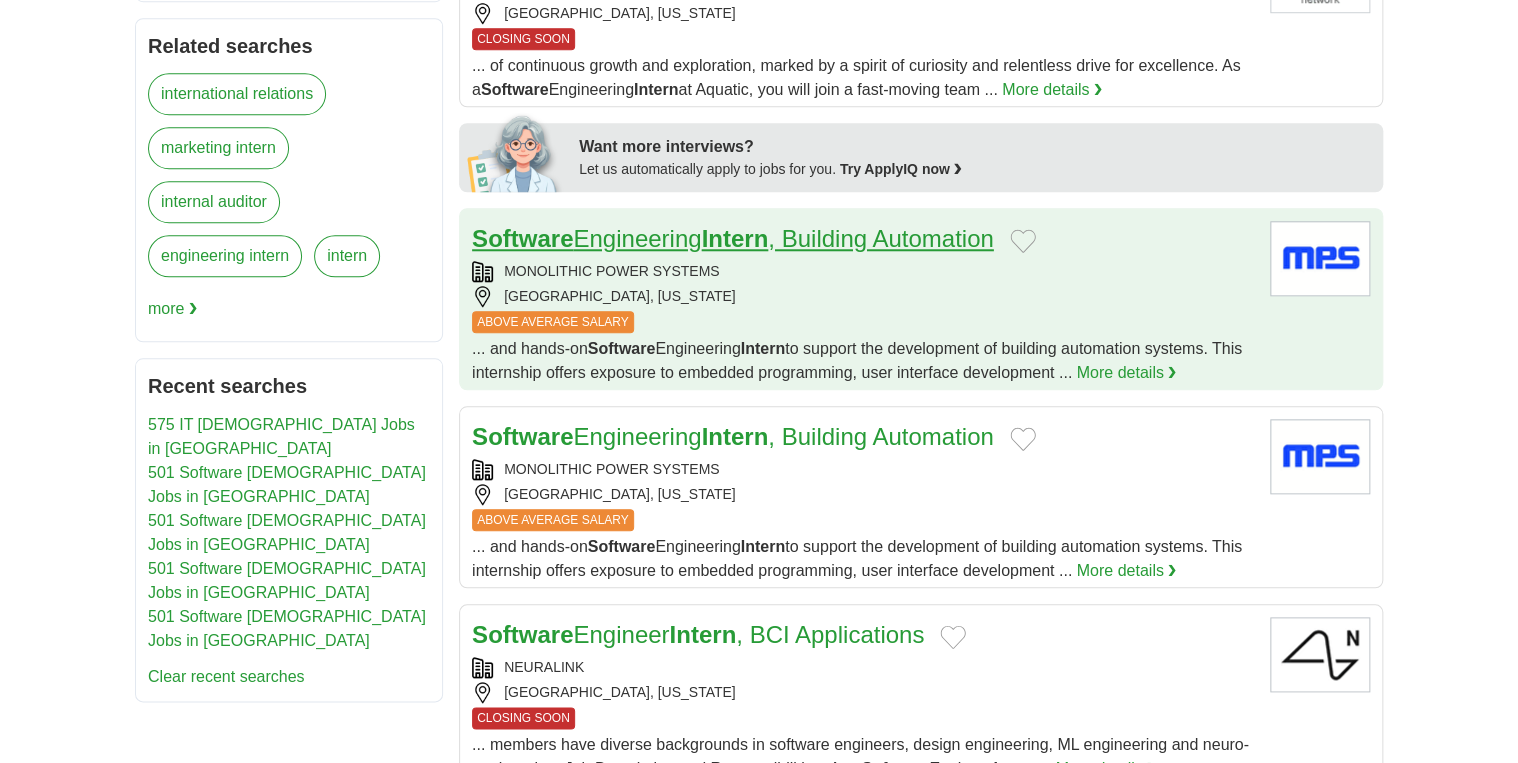 click on "Software  Engineering  Intern , Building Automation" at bounding box center (733, 238) 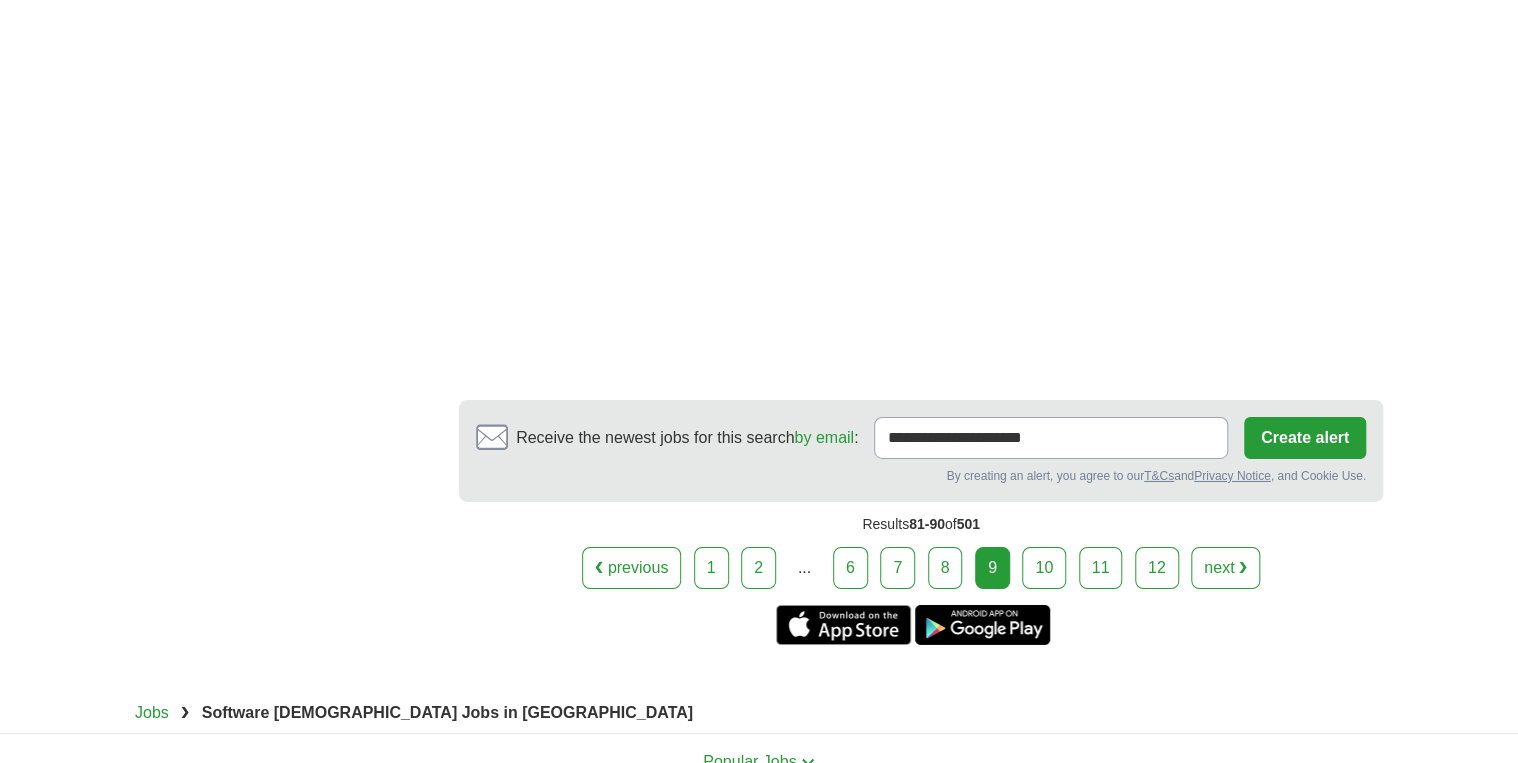 scroll, scrollTop: 3120, scrollLeft: 0, axis: vertical 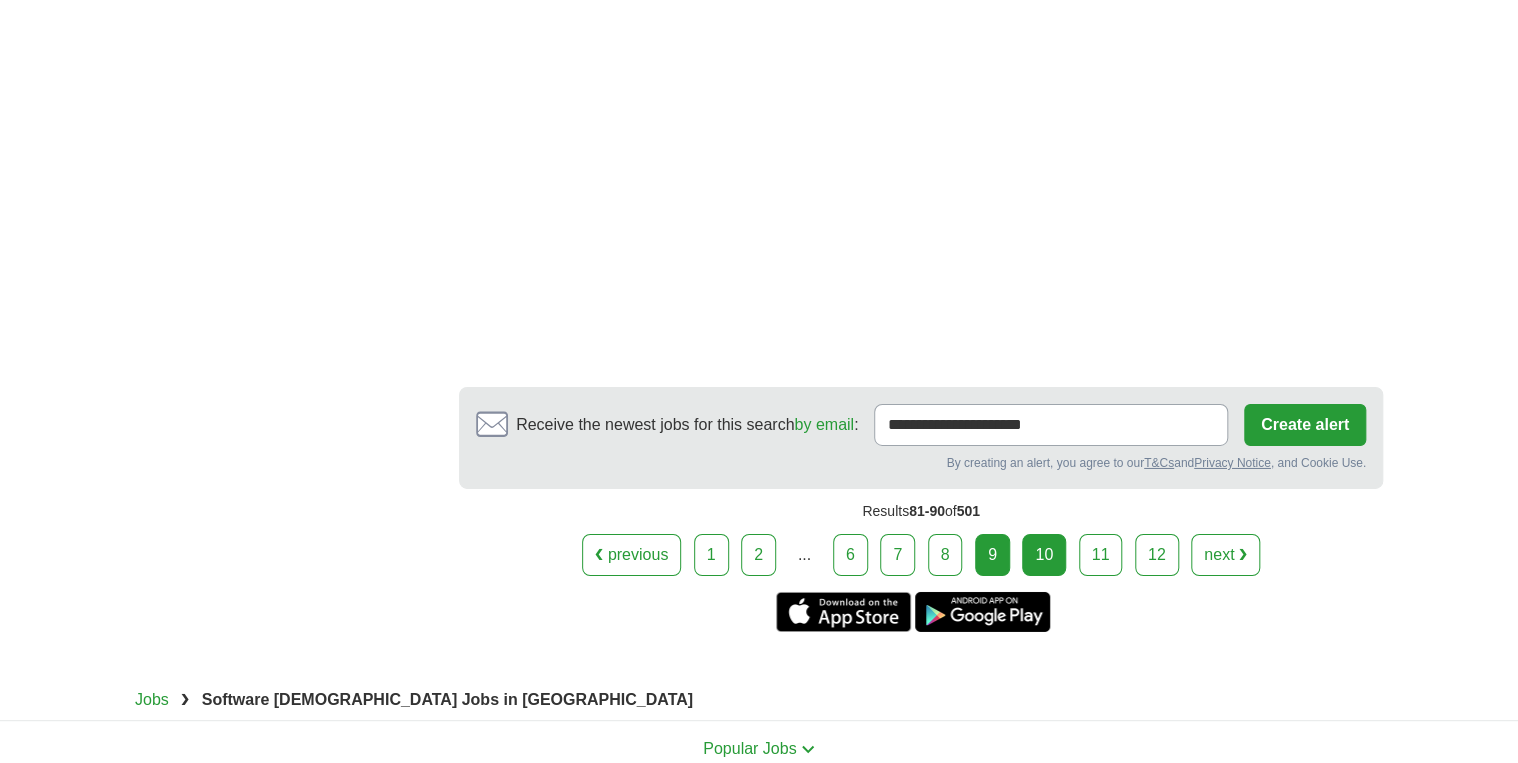 click on "10" at bounding box center (1044, 555) 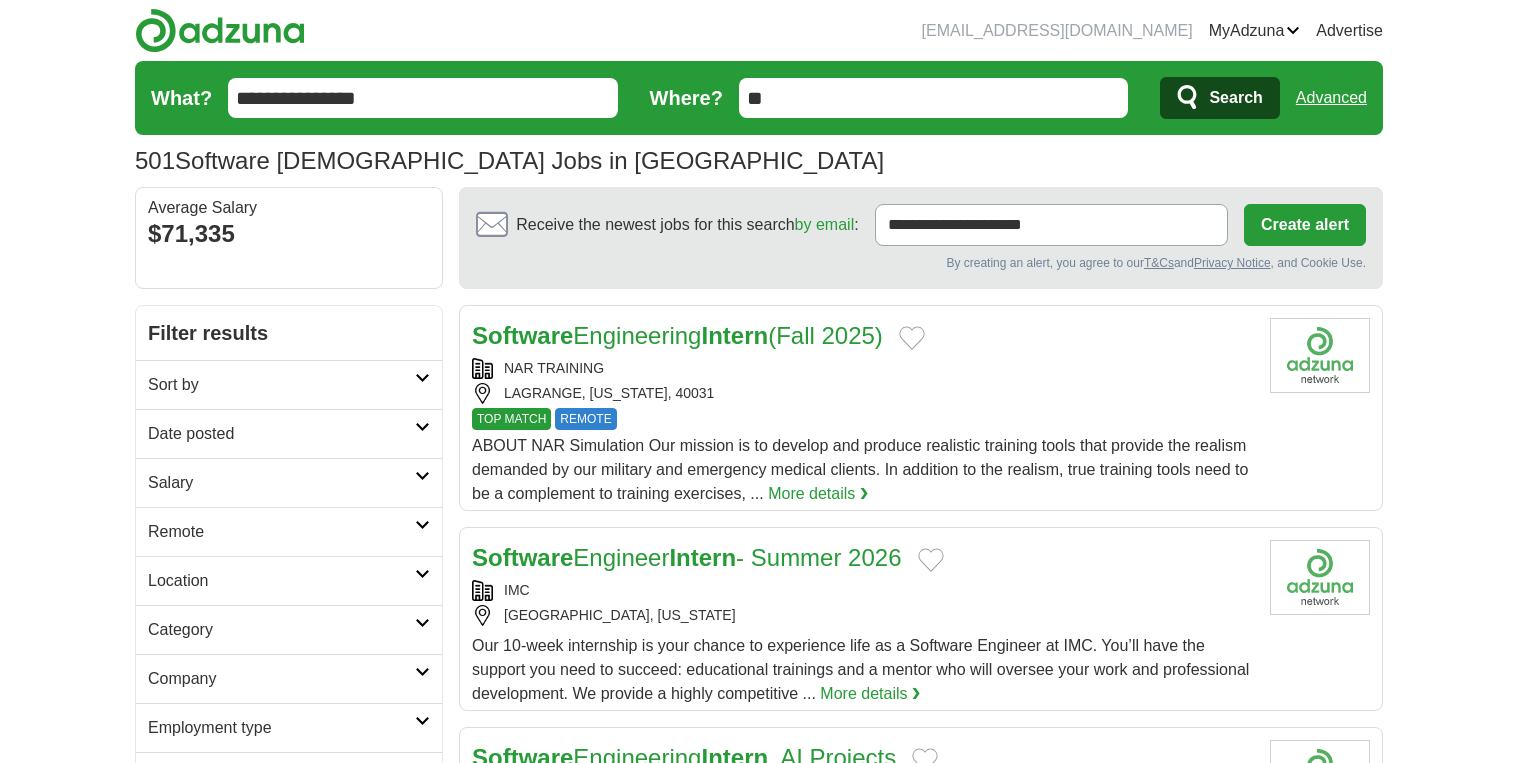 scroll, scrollTop: 0, scrollLeft: 0, axis: both 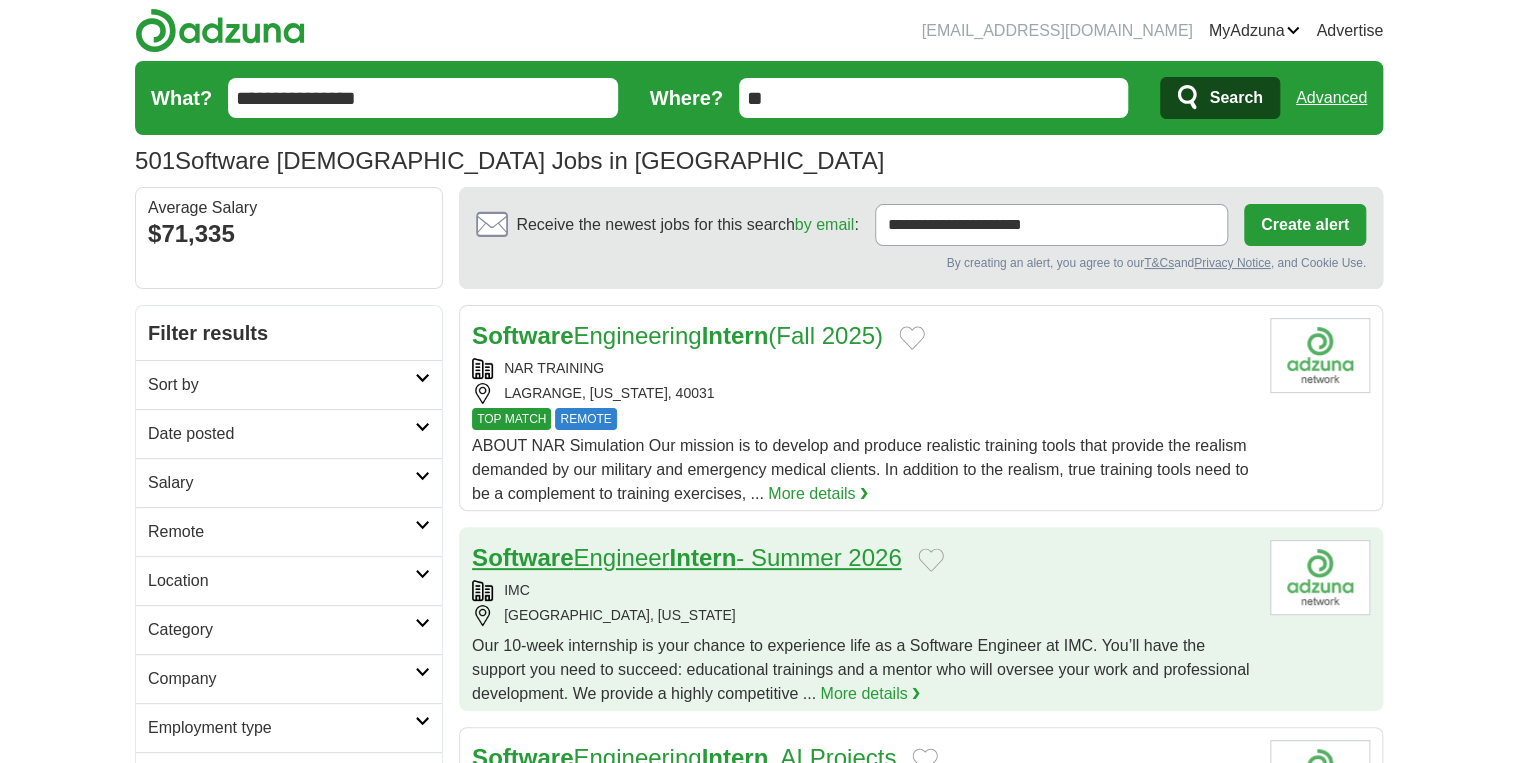 click on "Software  Engineer  Intern  - Summer 2026" at bounding box center [687, 557] 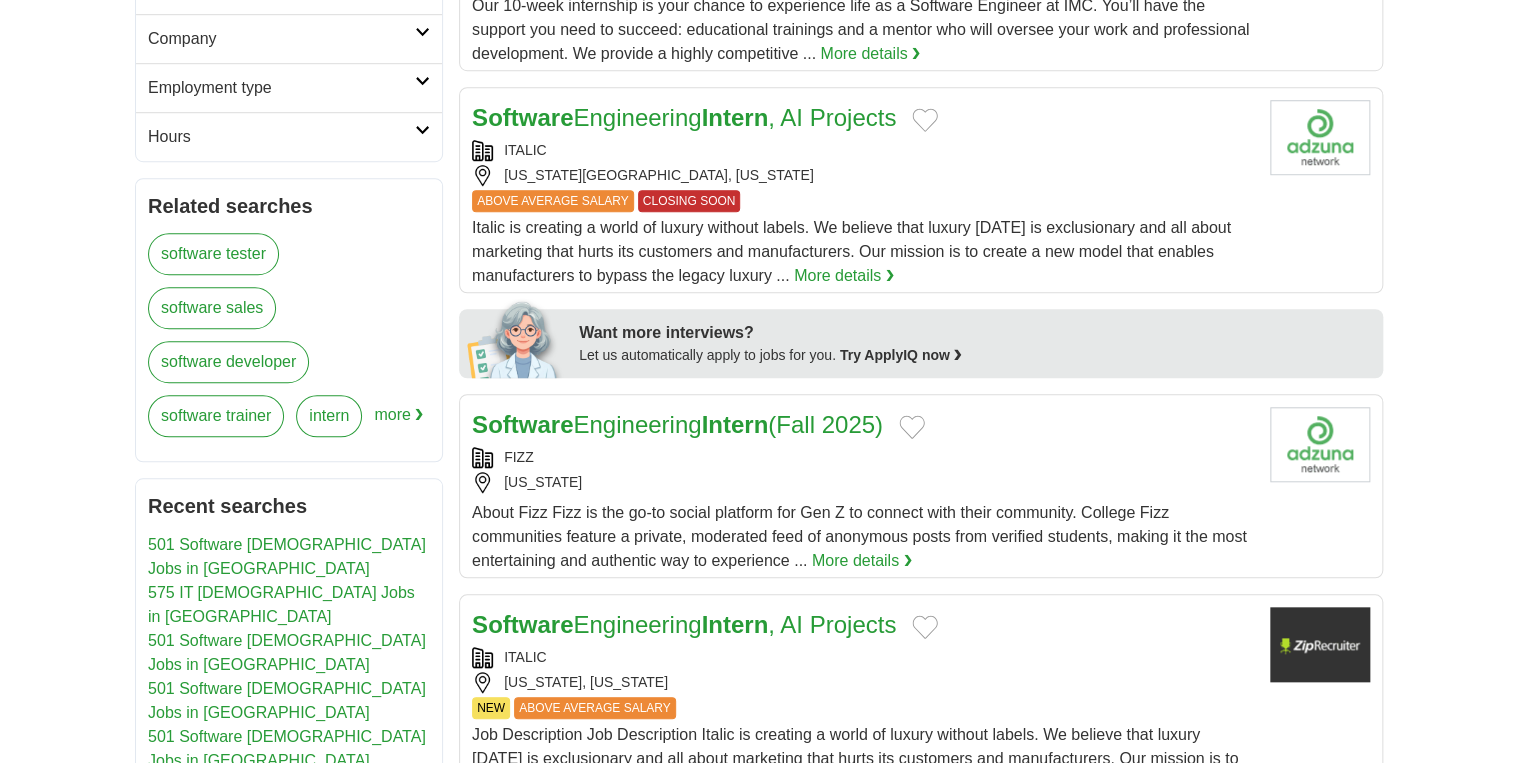 scroll, scrollTop: 960, scrollLeft: 0, axis: vertical 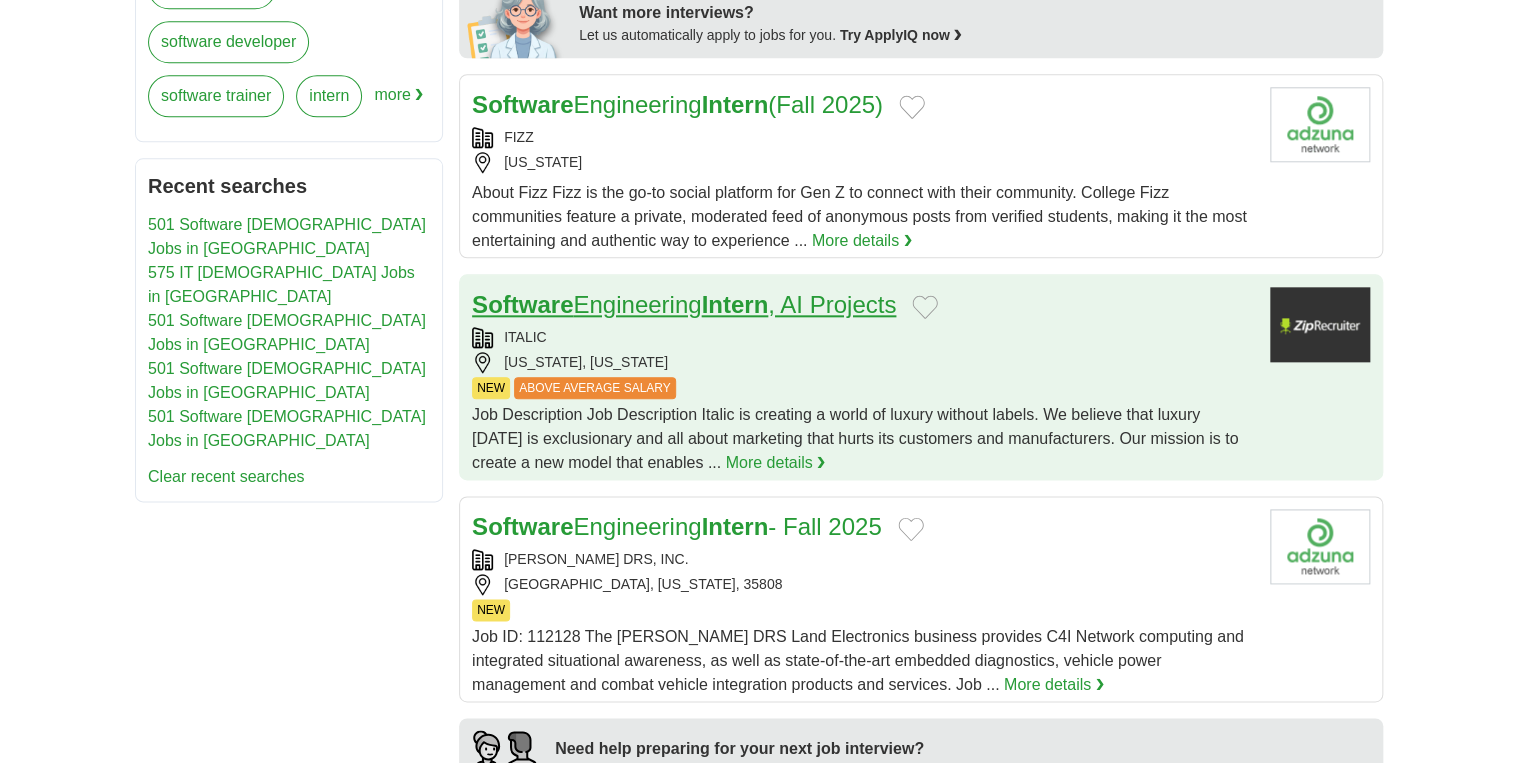 click on "Software  Engineering  Intern , AI Projects" at bounding box center [684, 304] 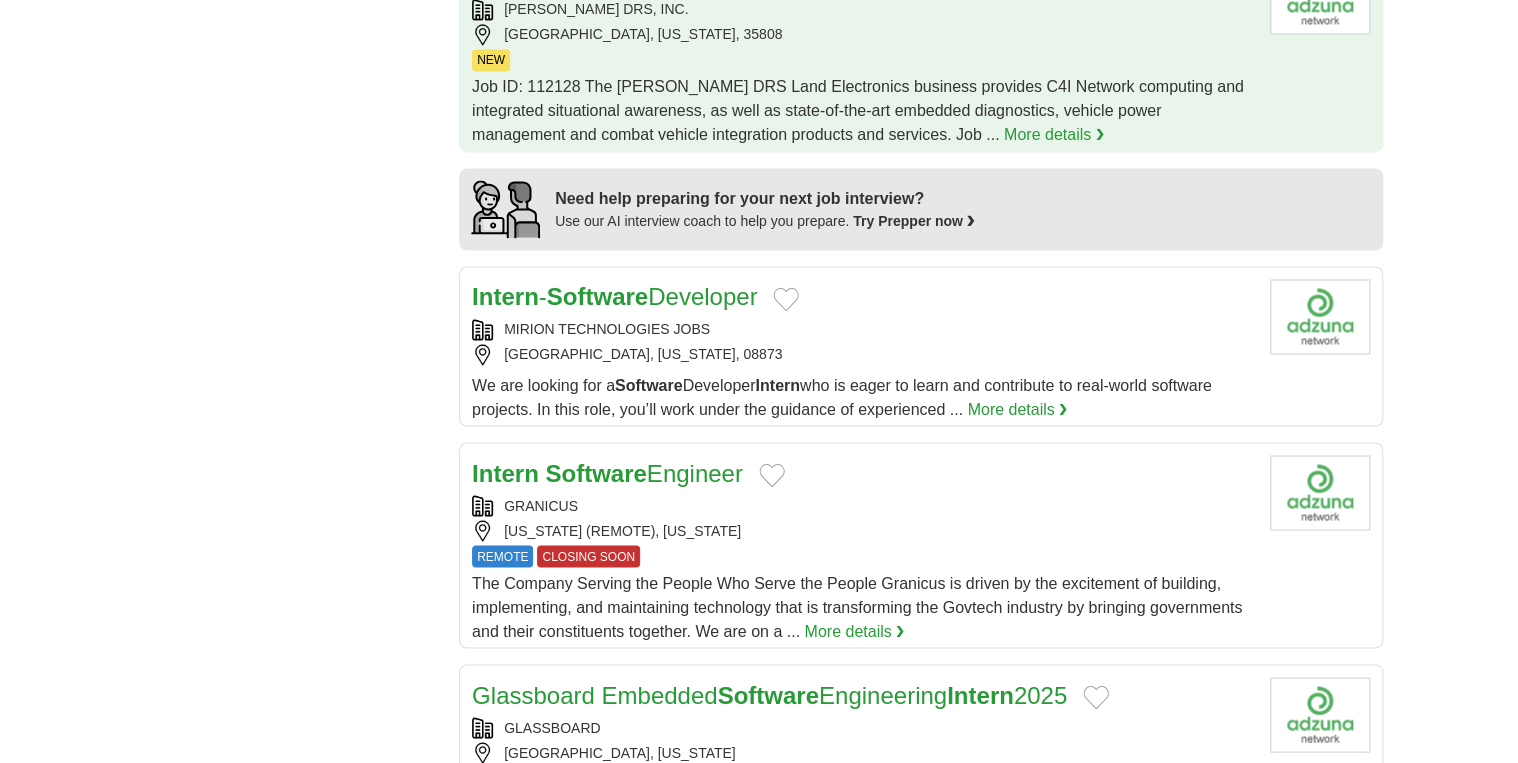 scroll, scrollTop: 1520, scrollLeft: 0, axis: vertical 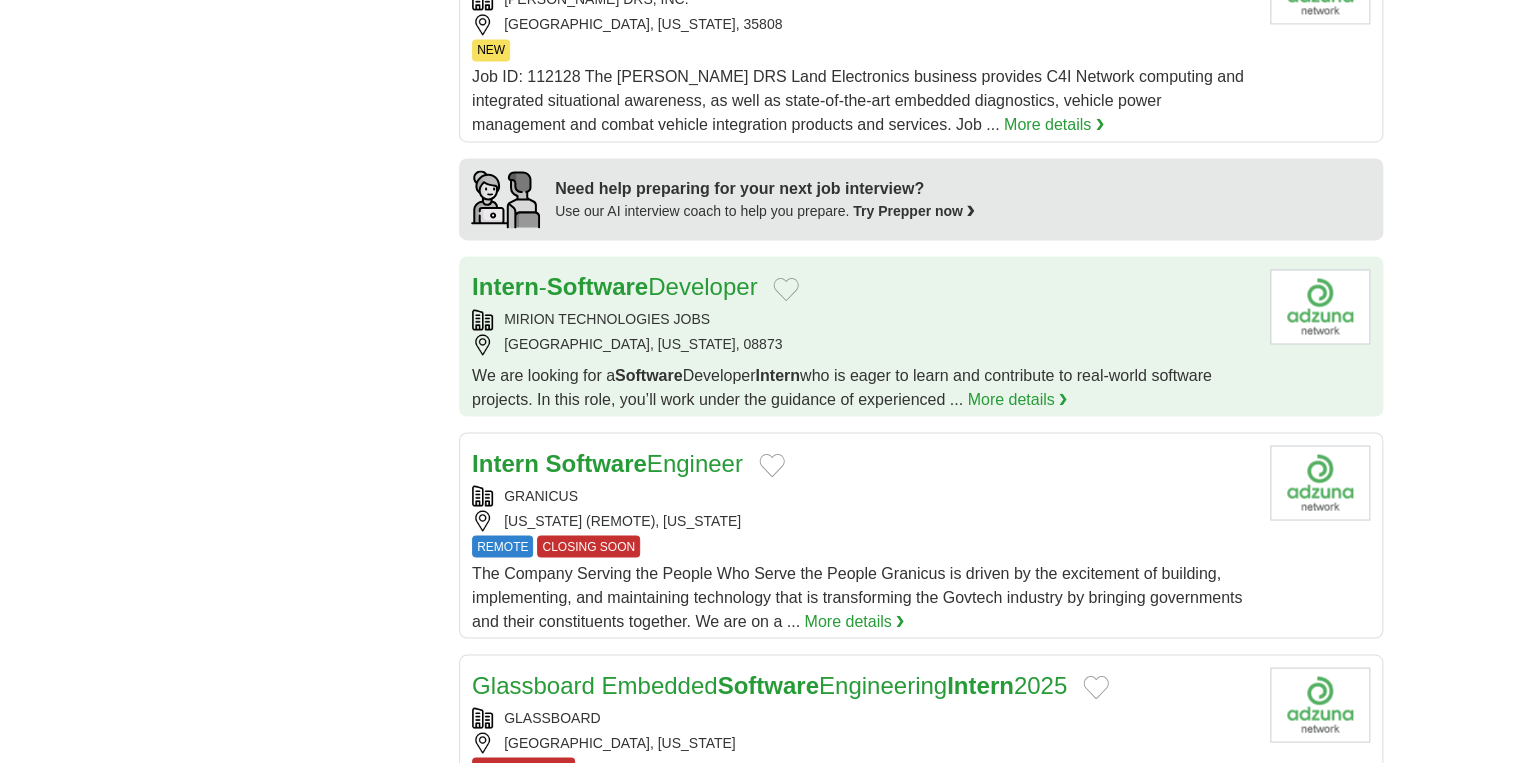 click on "Intern - Software  Developer" at bounding box center (614, 287) 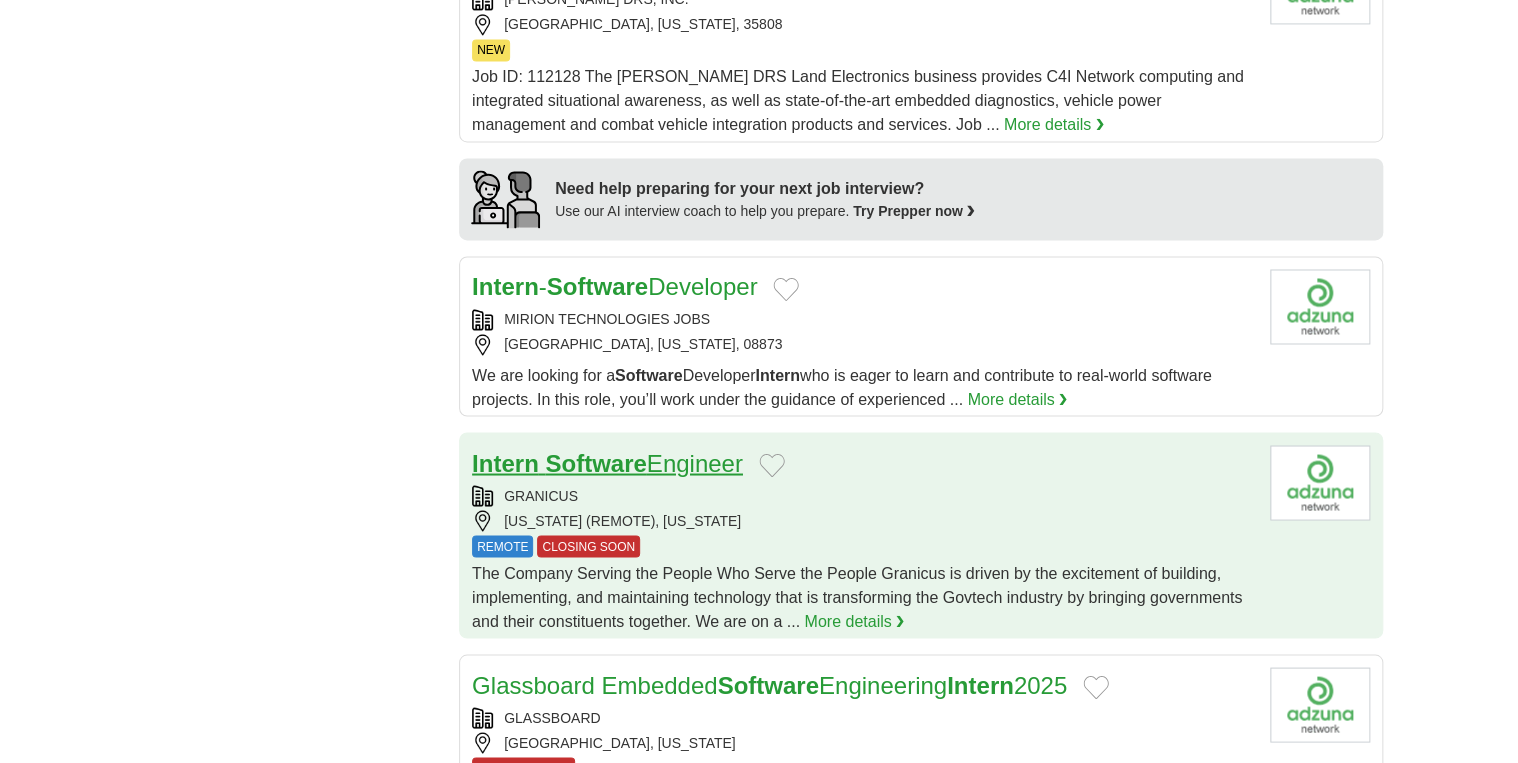 click on "Software" at bounding box center (595, 462) 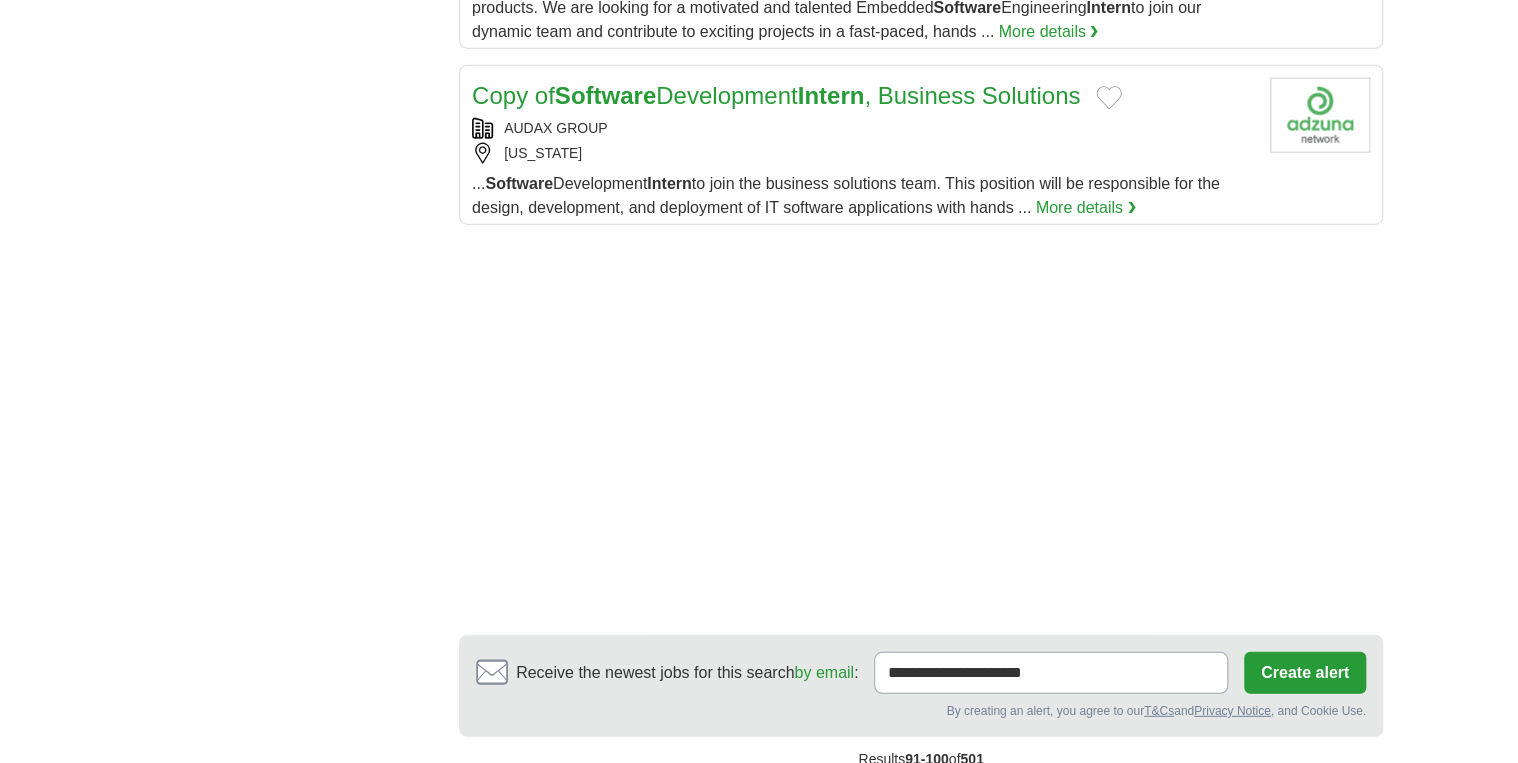 scroll, scrollTop: 2560, scrollLeft: 0, axis: vertical 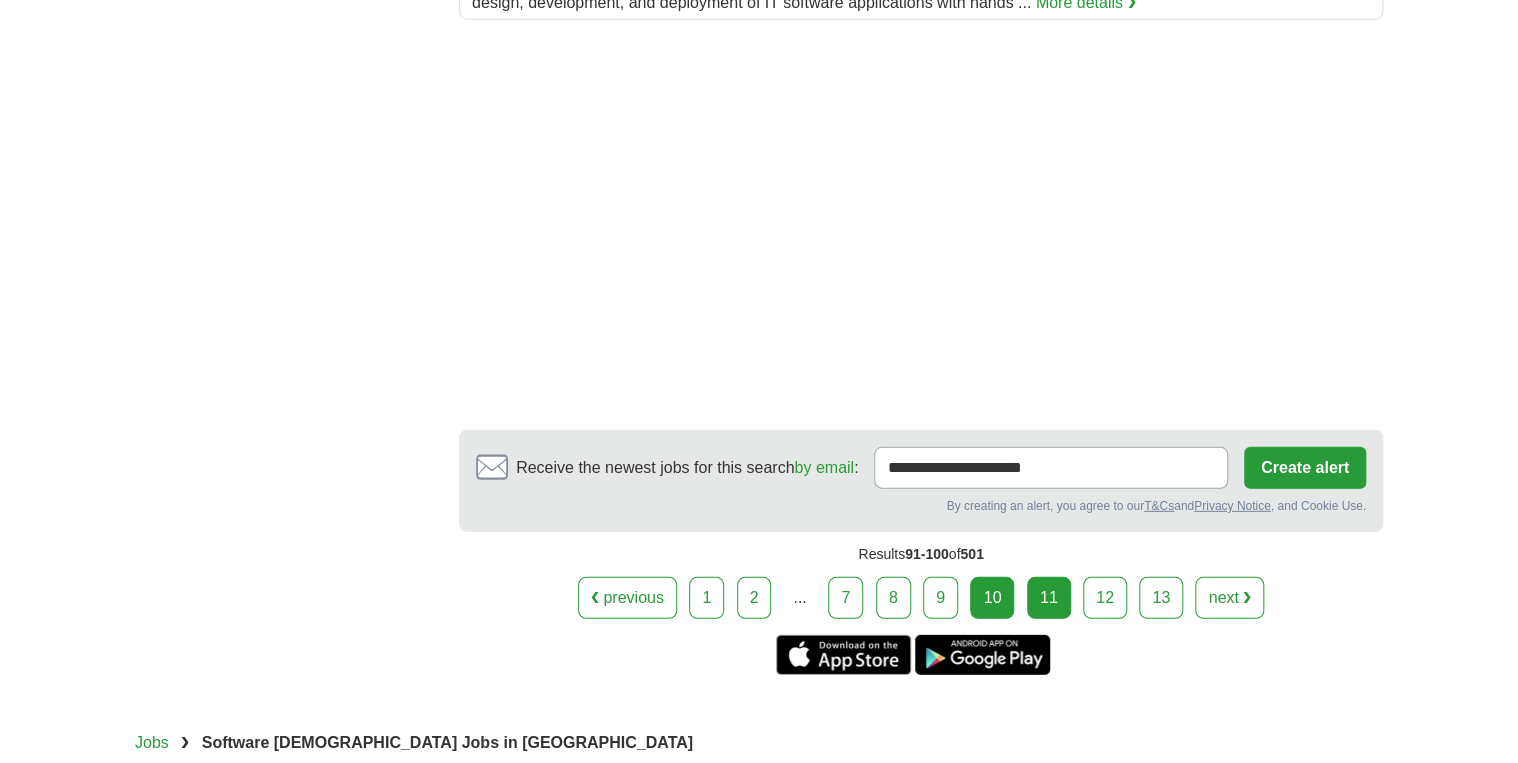 click on "11" at bounding box center (1049, 598) 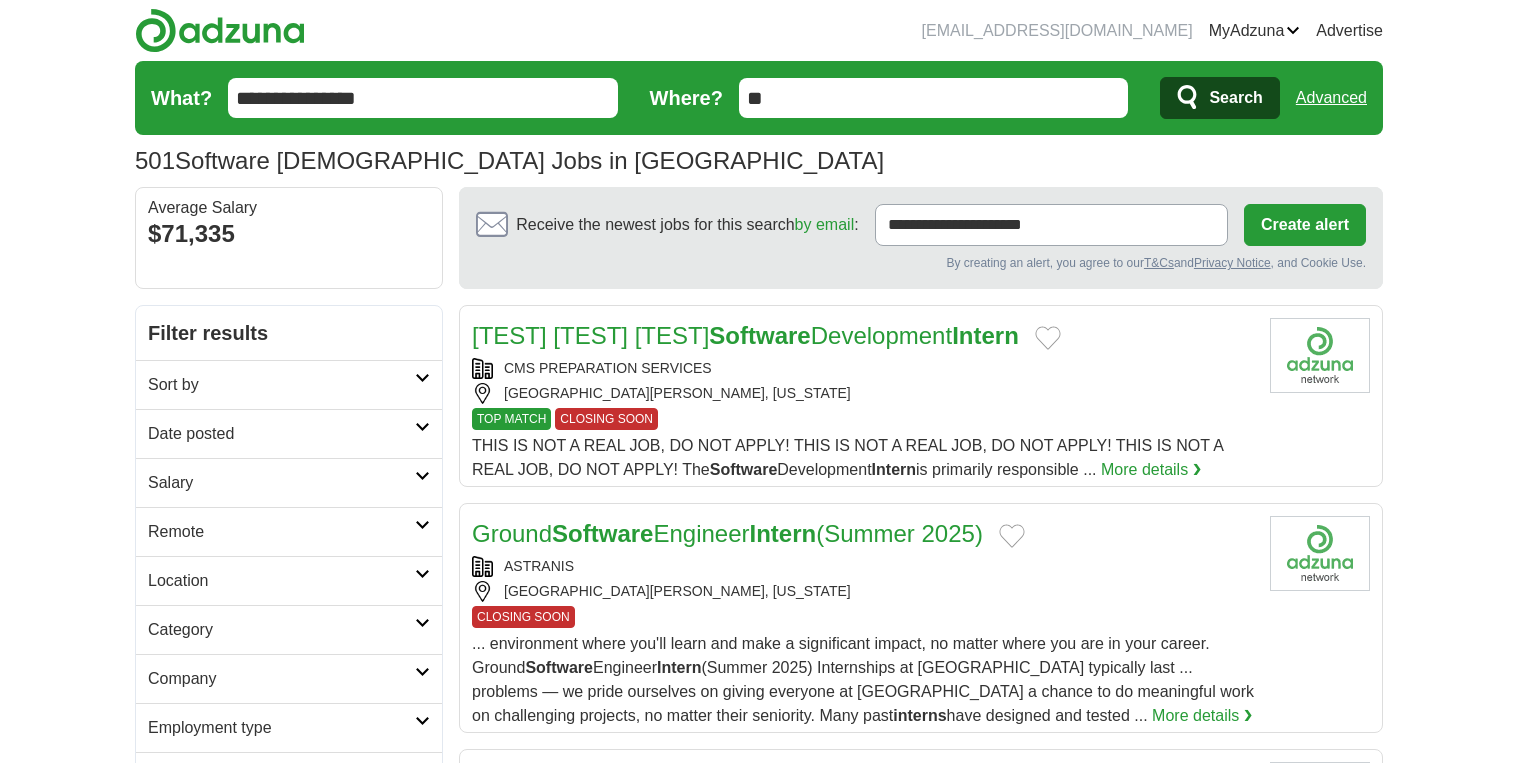 scroll, scrollTop: 0, scrollLeft: 0, axis: both 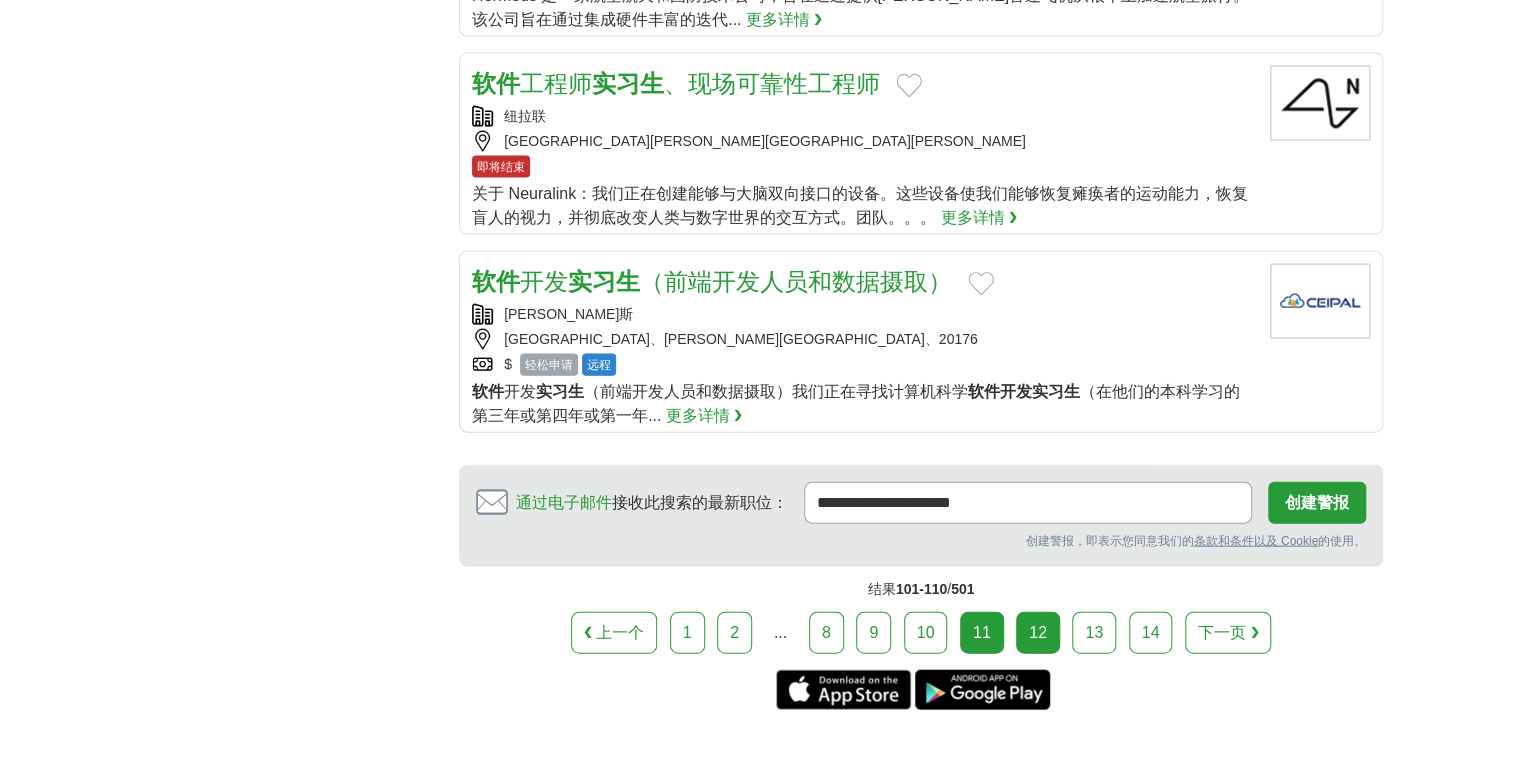click on "12" at bounding box center [1038, 633] 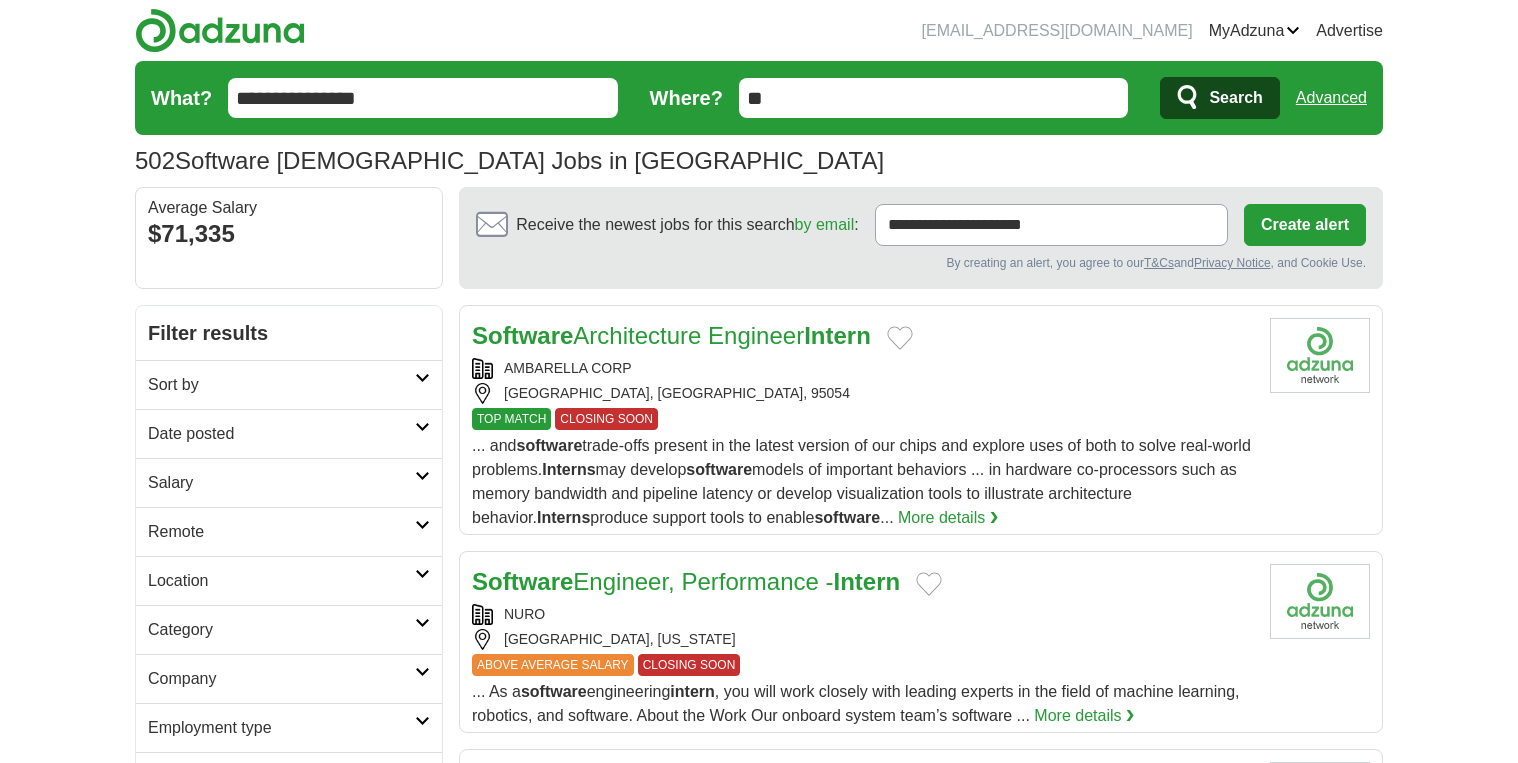scroll, scrollTop: 0, scrollLeft: 0, axis: both 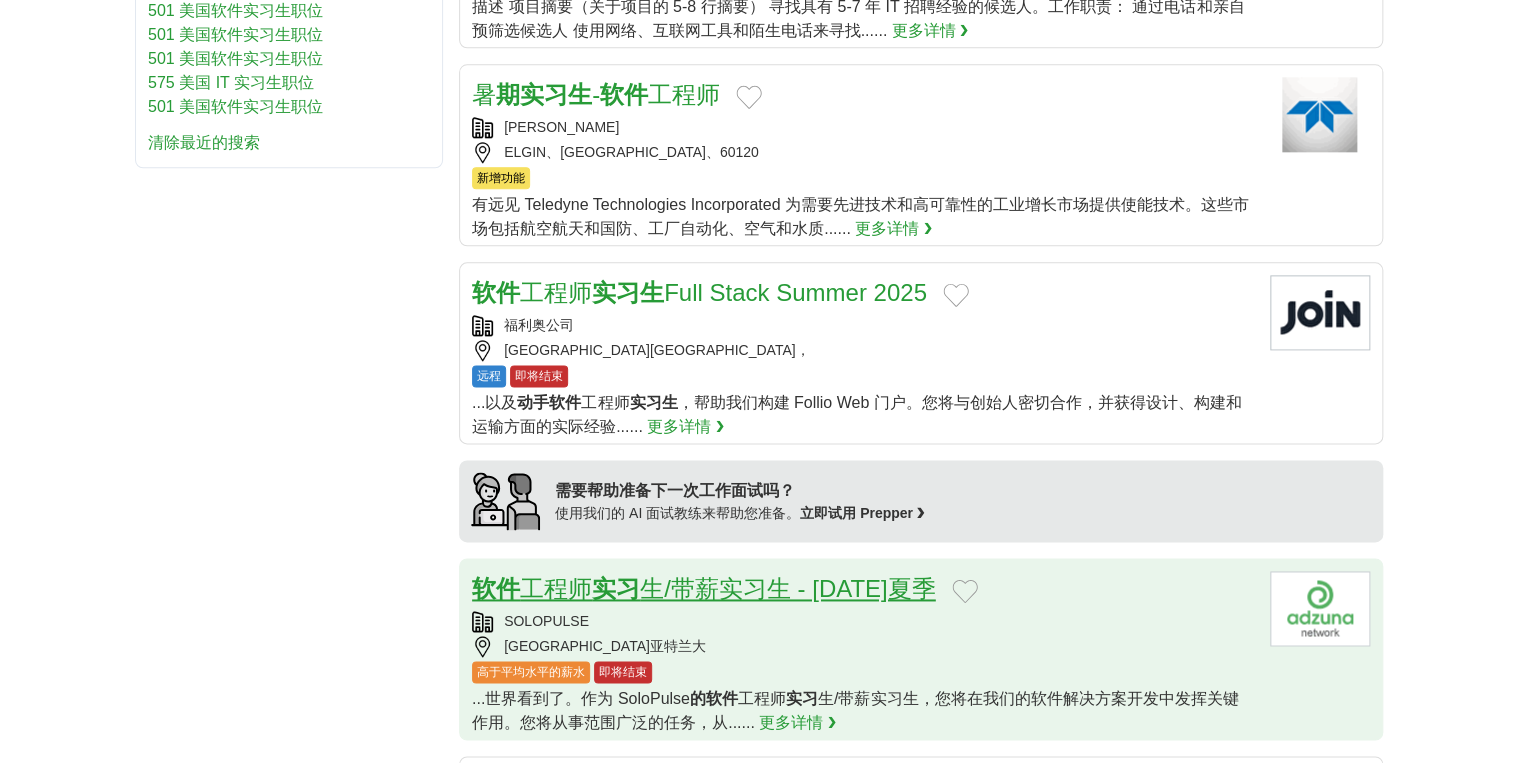 click on "软件 工程师 实习 生/带薪实习生 - [DATE]夏季" at bounding box center [704, 588] 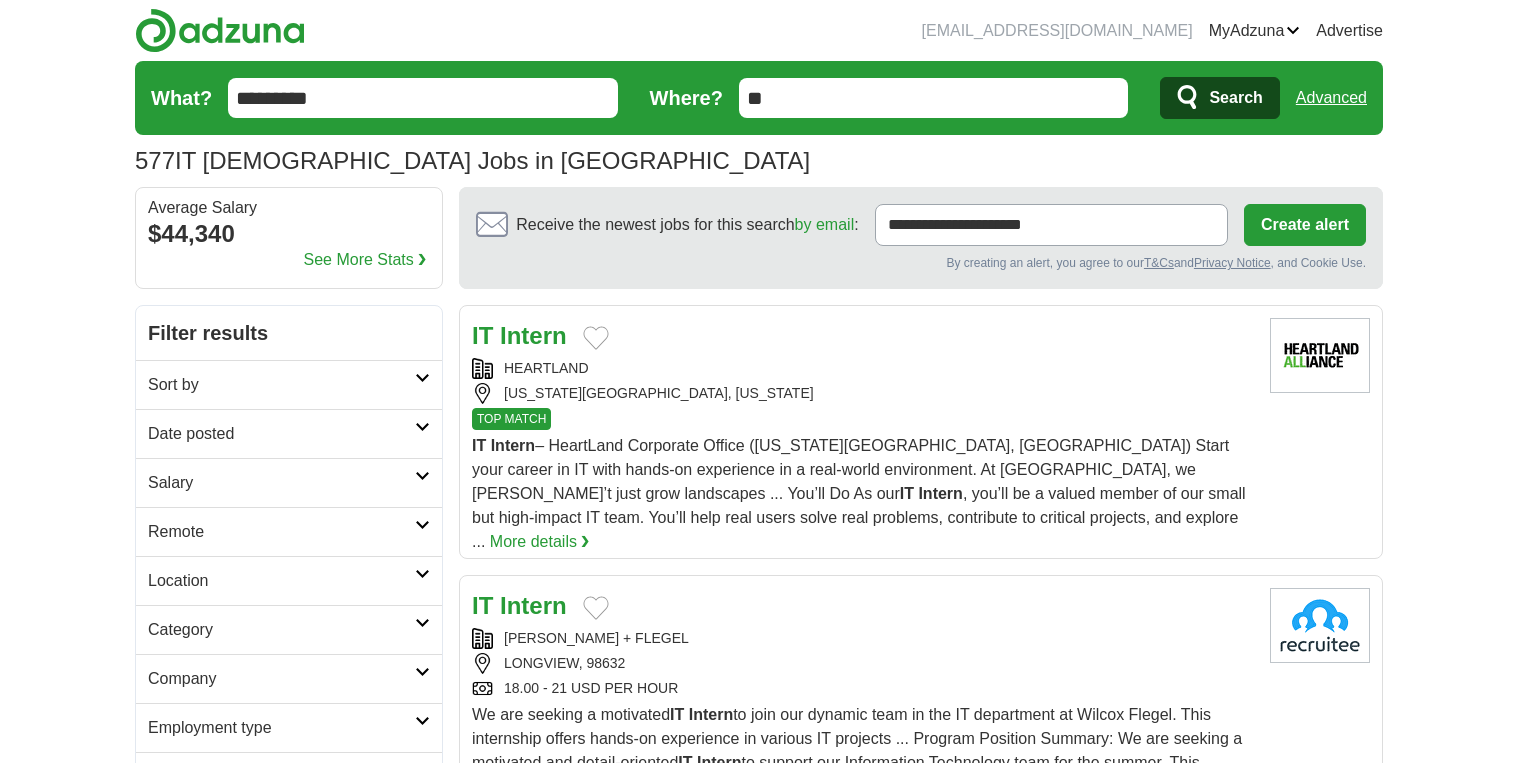 scroll, scrollTop: 0, scrollLeft: 0, axis: both 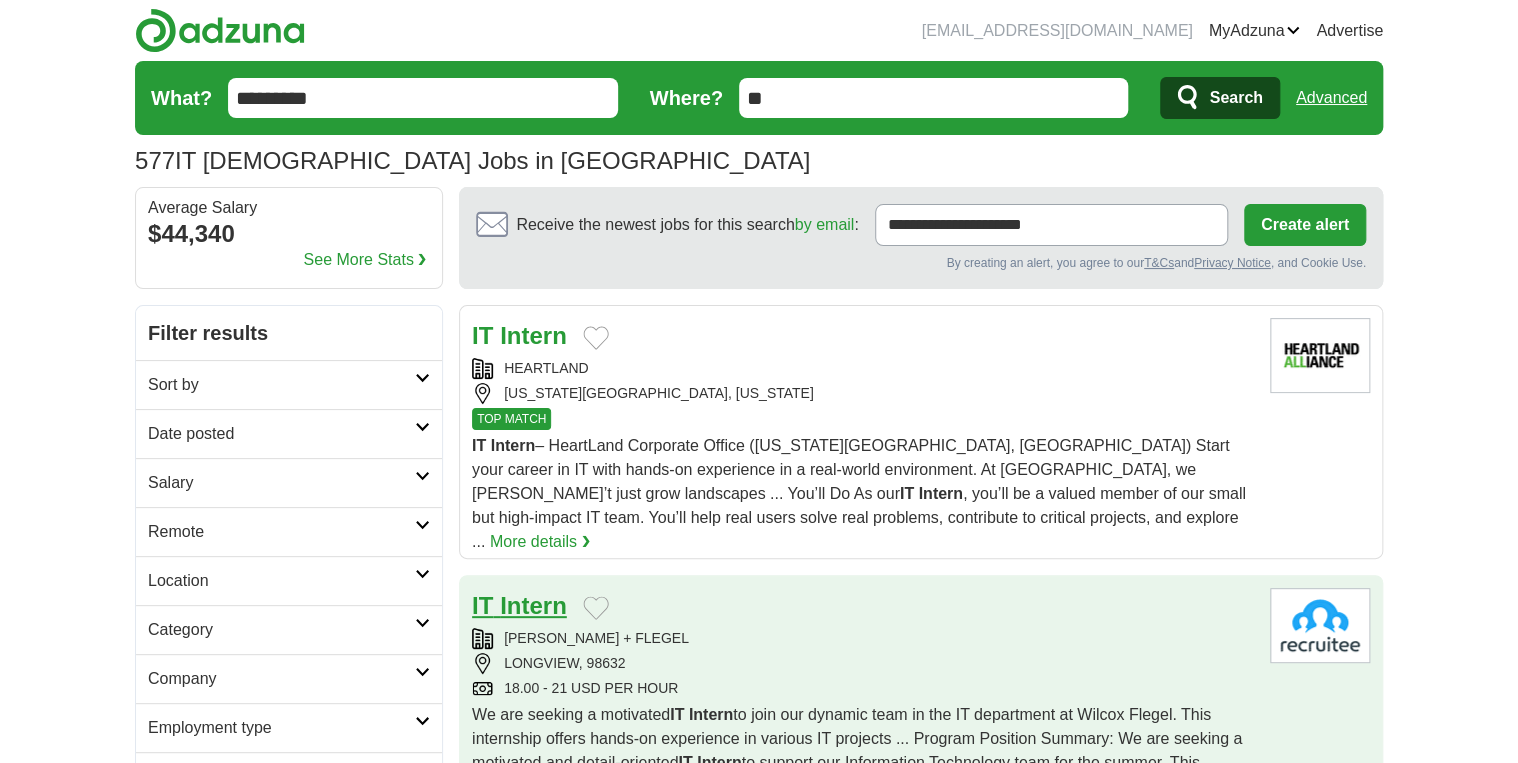 click on "Intern" at bounding box center (533, 605) 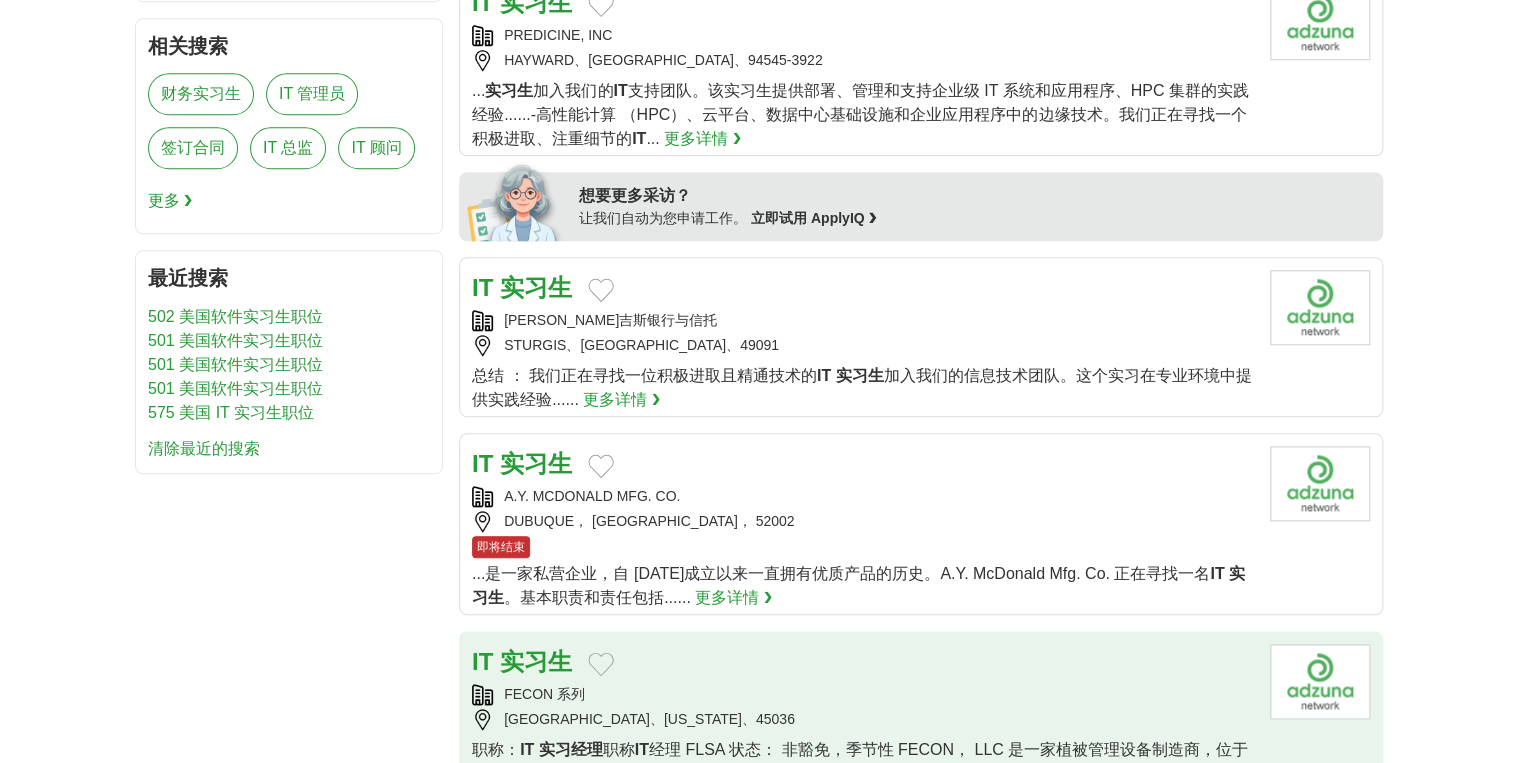 scroll, scrollTop: 1200, scrollLeft: 0, axis: vertical 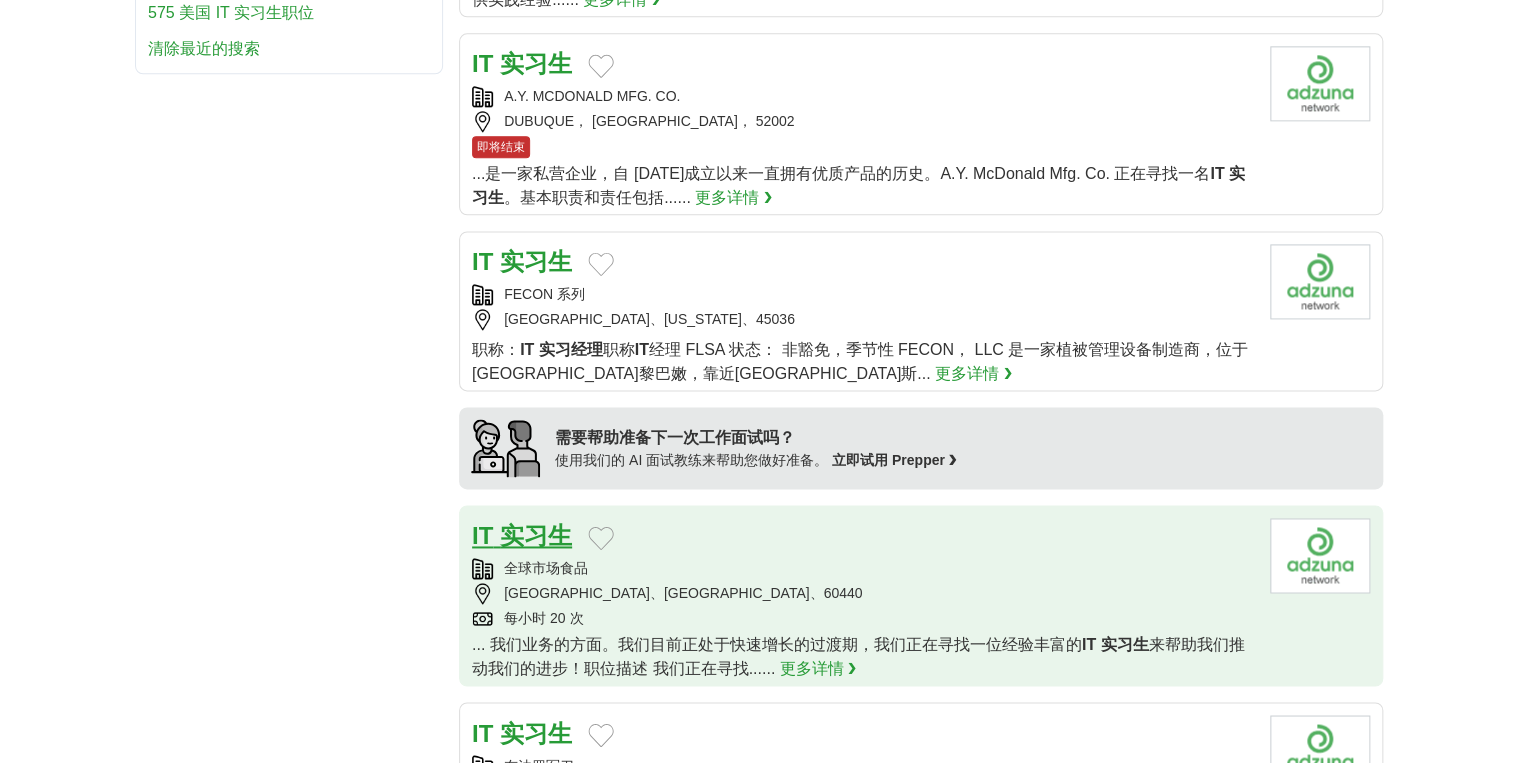 click on "实习生" at bounding box center (536, 535) 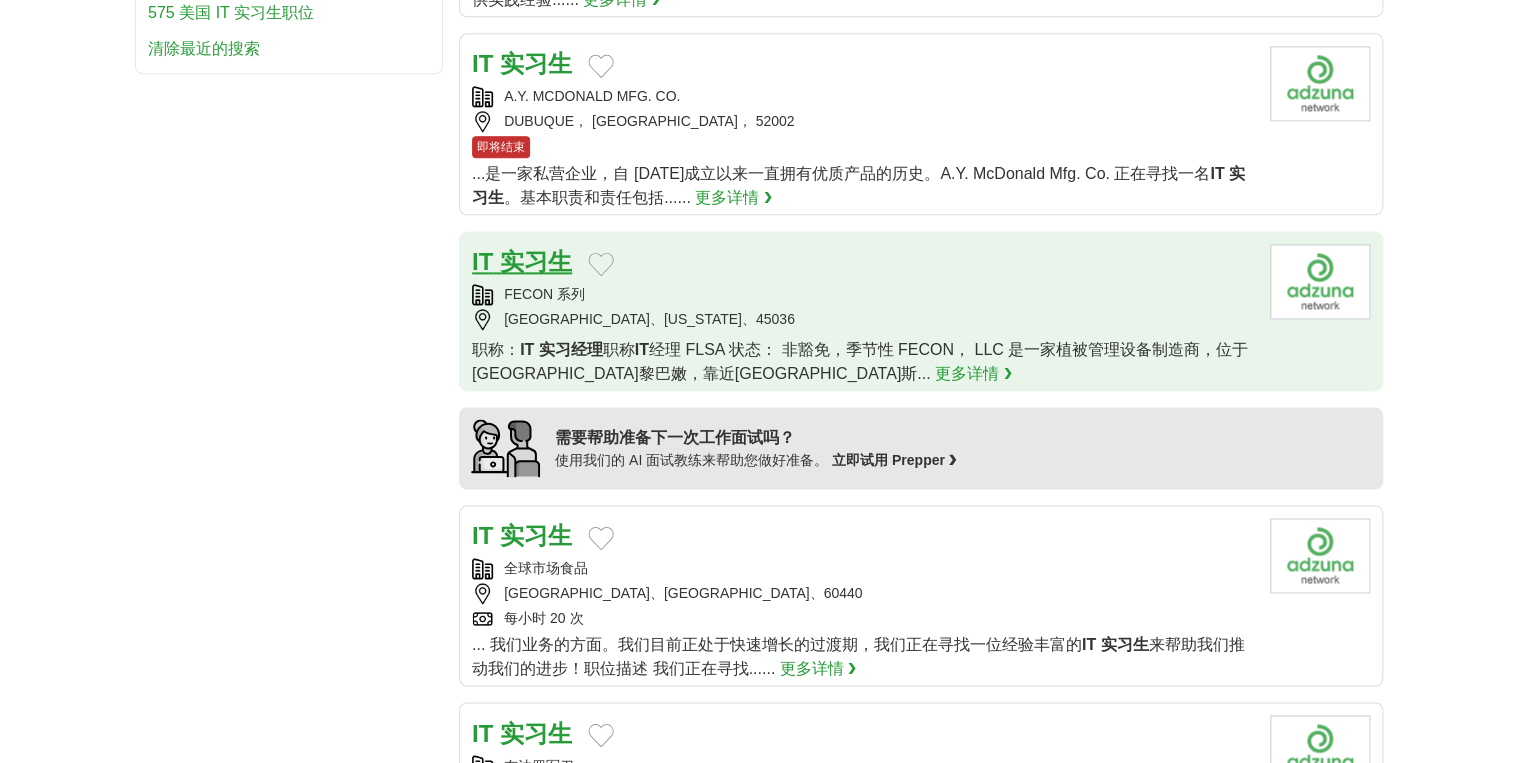 click on "实习生" at bounding box center (536, 261) 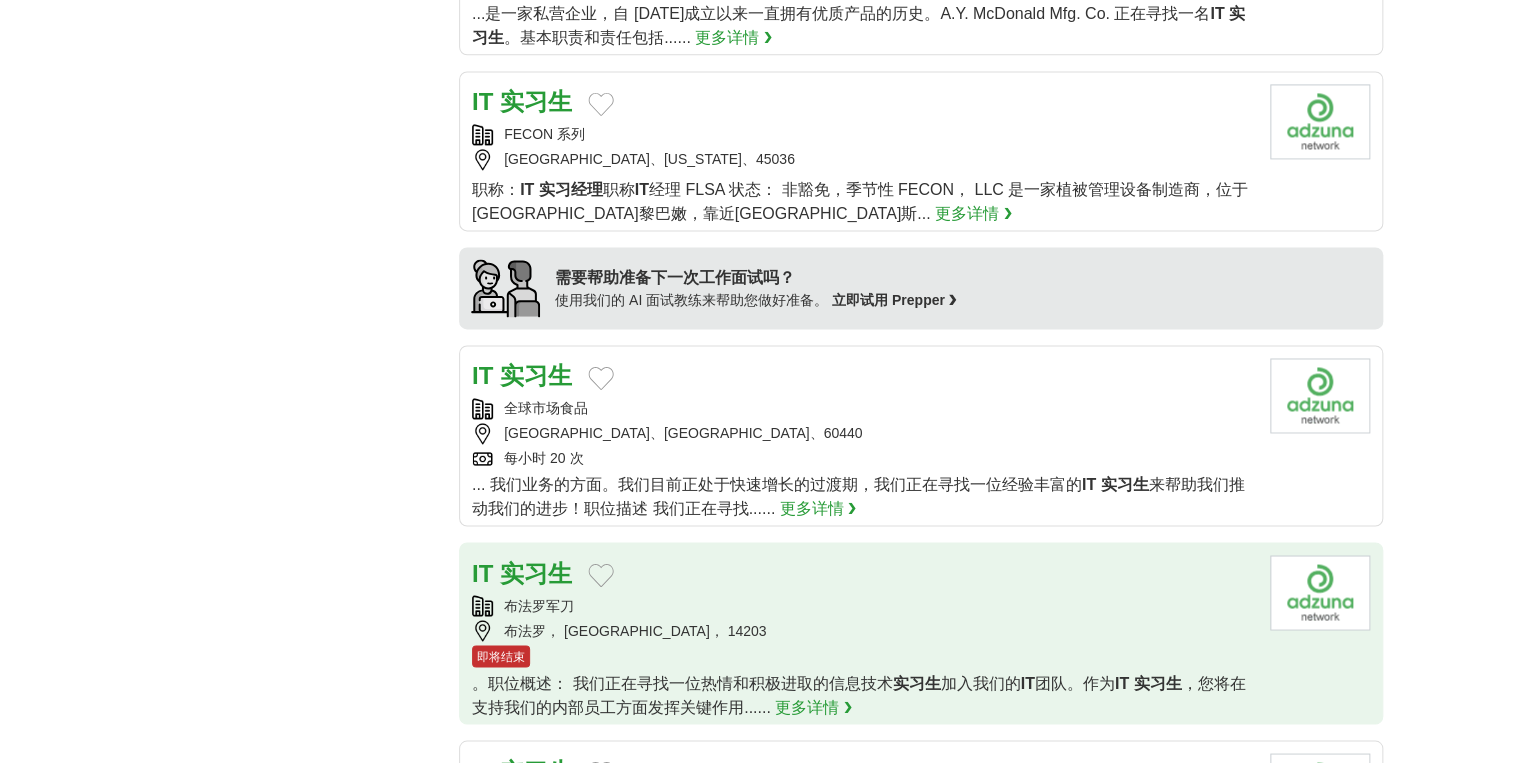 scroll, scrollTop: 1520, scrollLeft: 0, axis: vertical 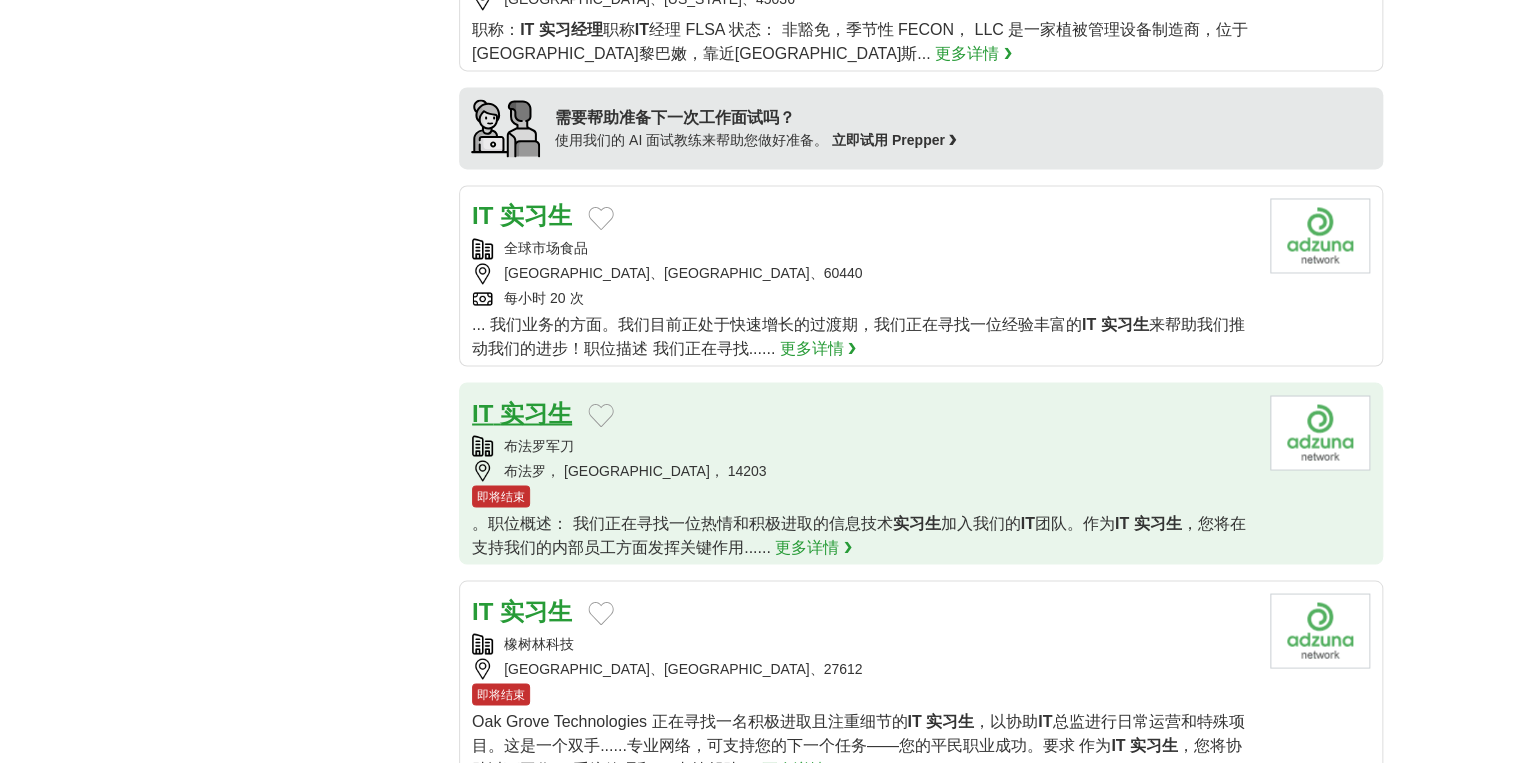 click on "实习生" at bounding box center (536, 412) 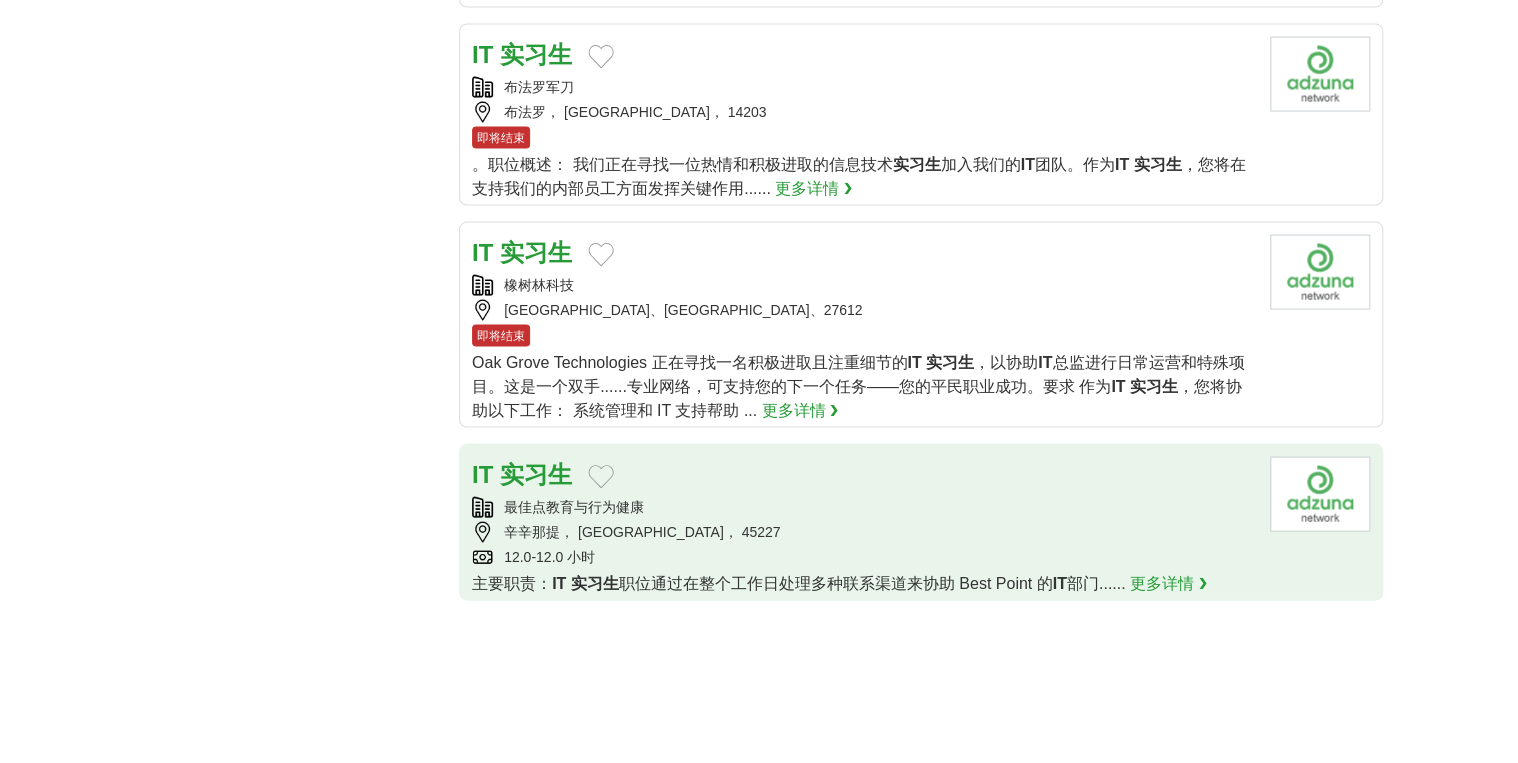 scroll, scrollTop: 1920, scrollLeft: 0, axis: vertical 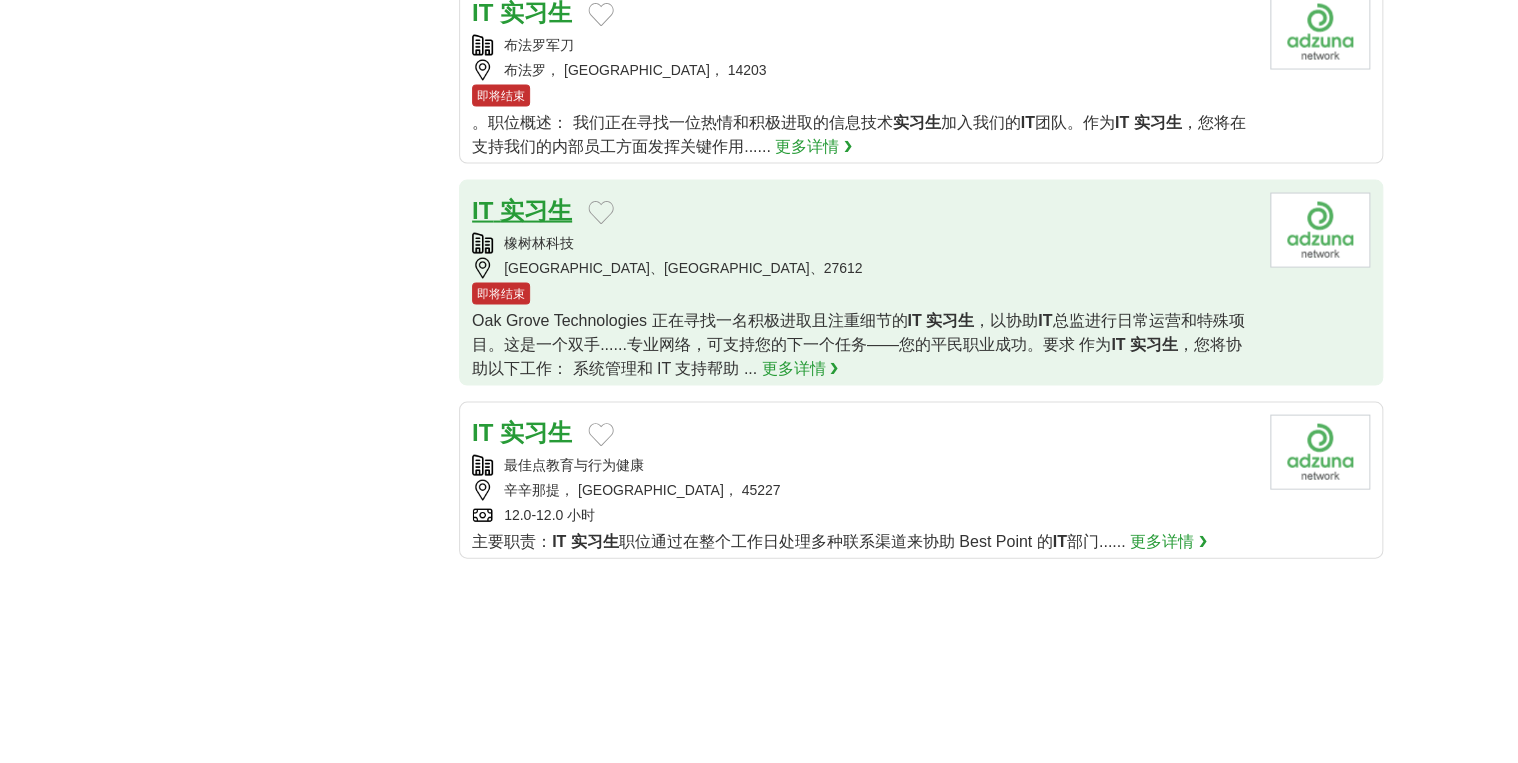 click on "实习生" at bounding box center (536, 210) 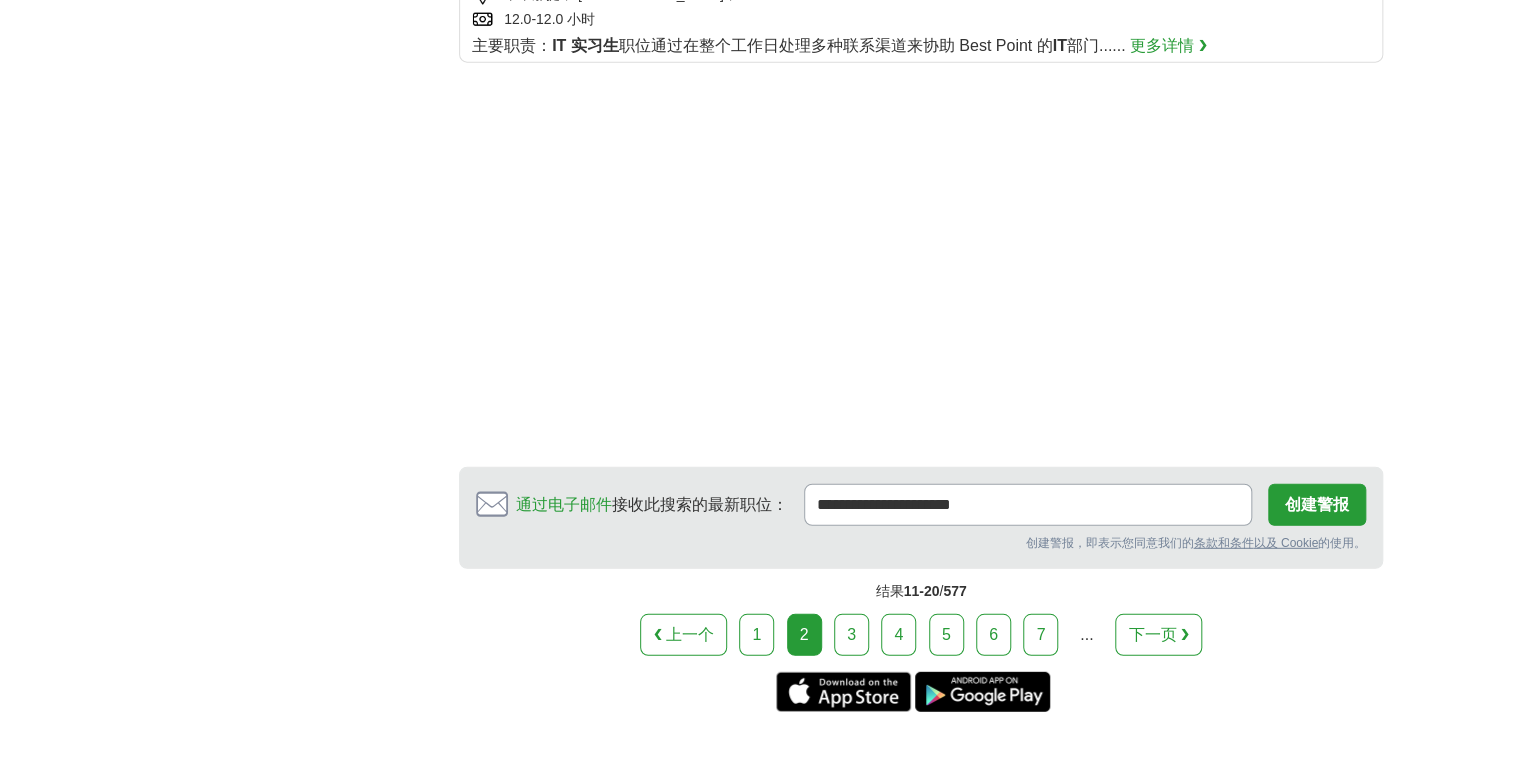 scroll, scrollTop: 2560, scrollLeft: 0, axis: vertical 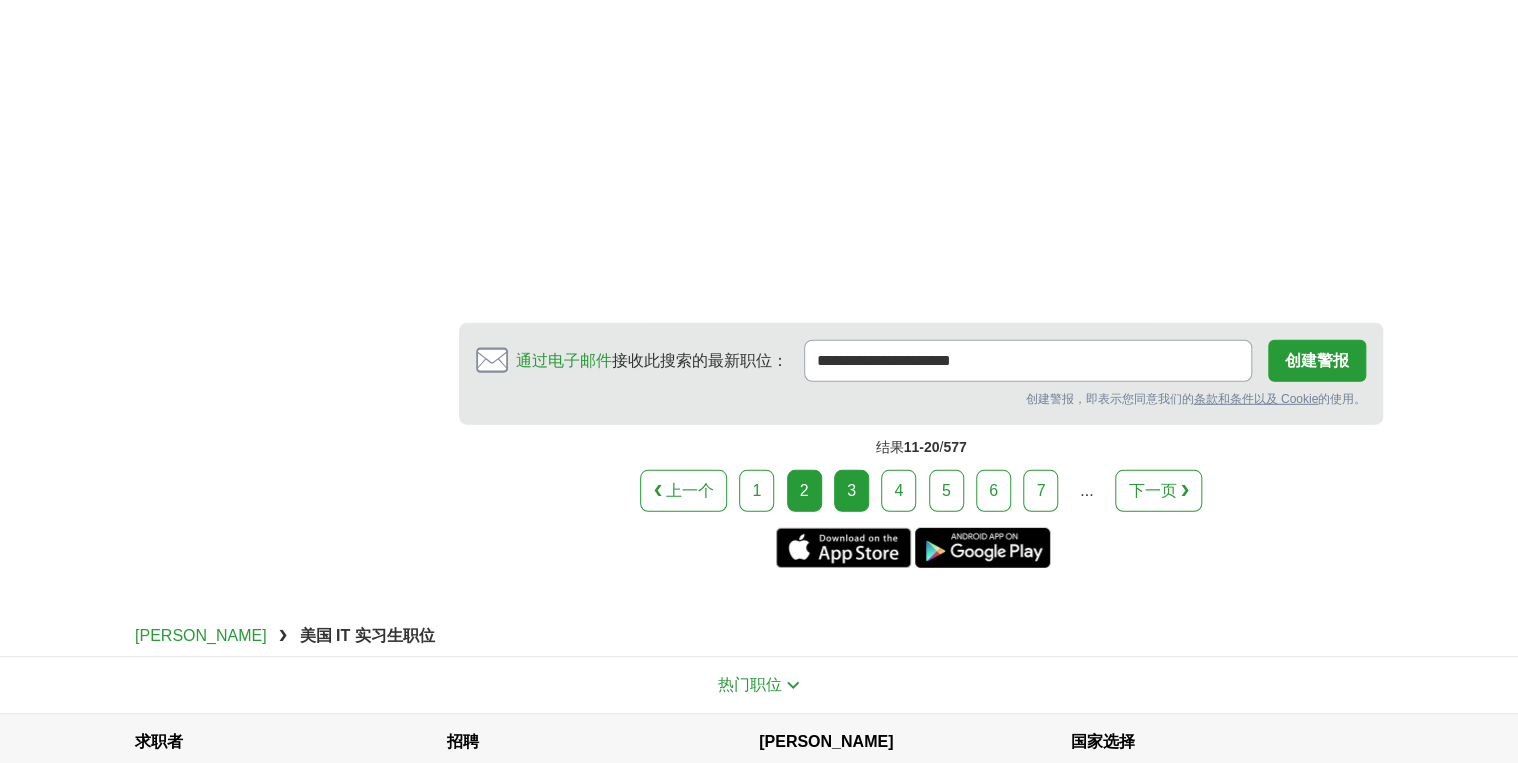 click on "3" at bounding box center [851, 491] 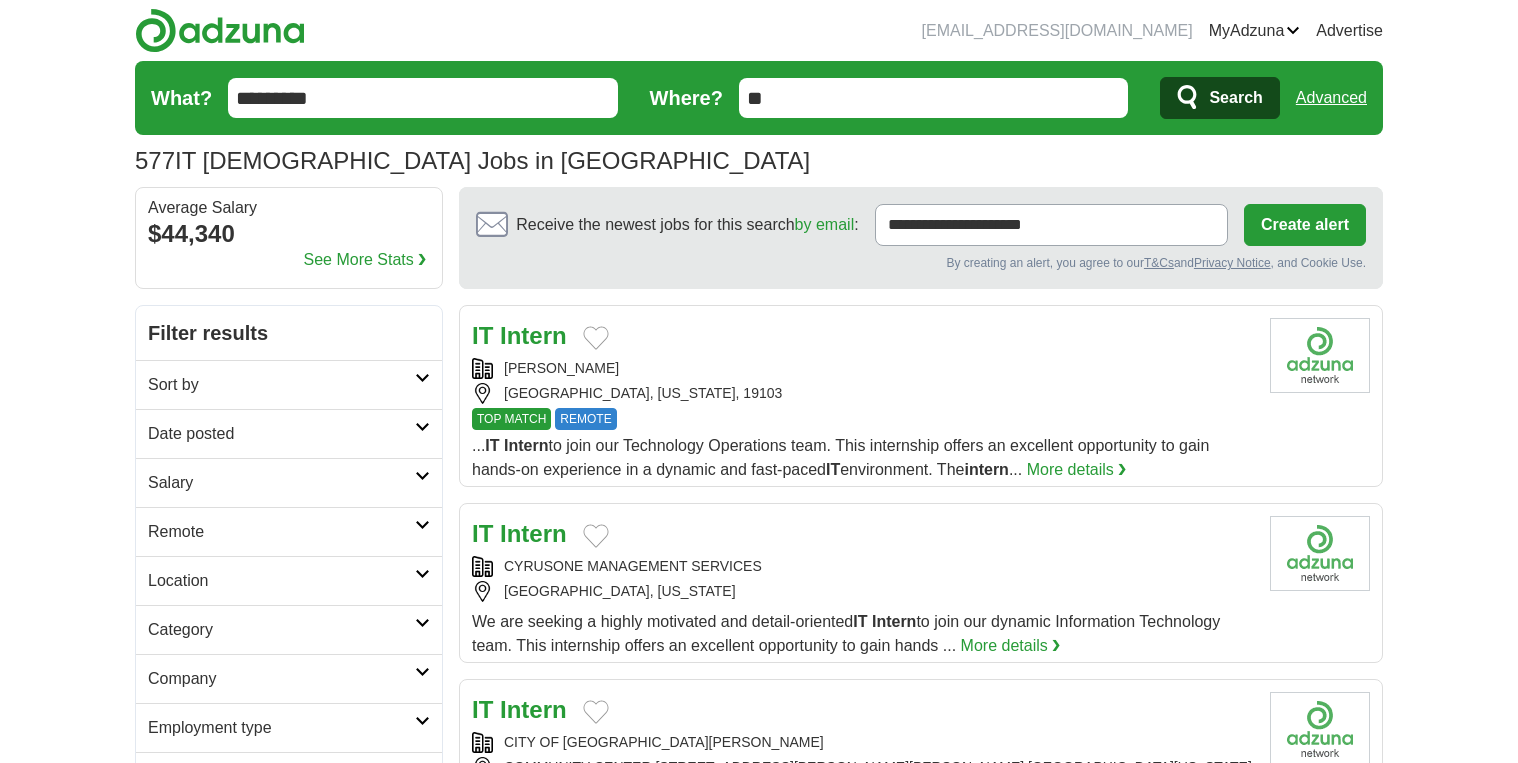 scroll, scrollTop: 0, scrollLeft: 0, axis: both 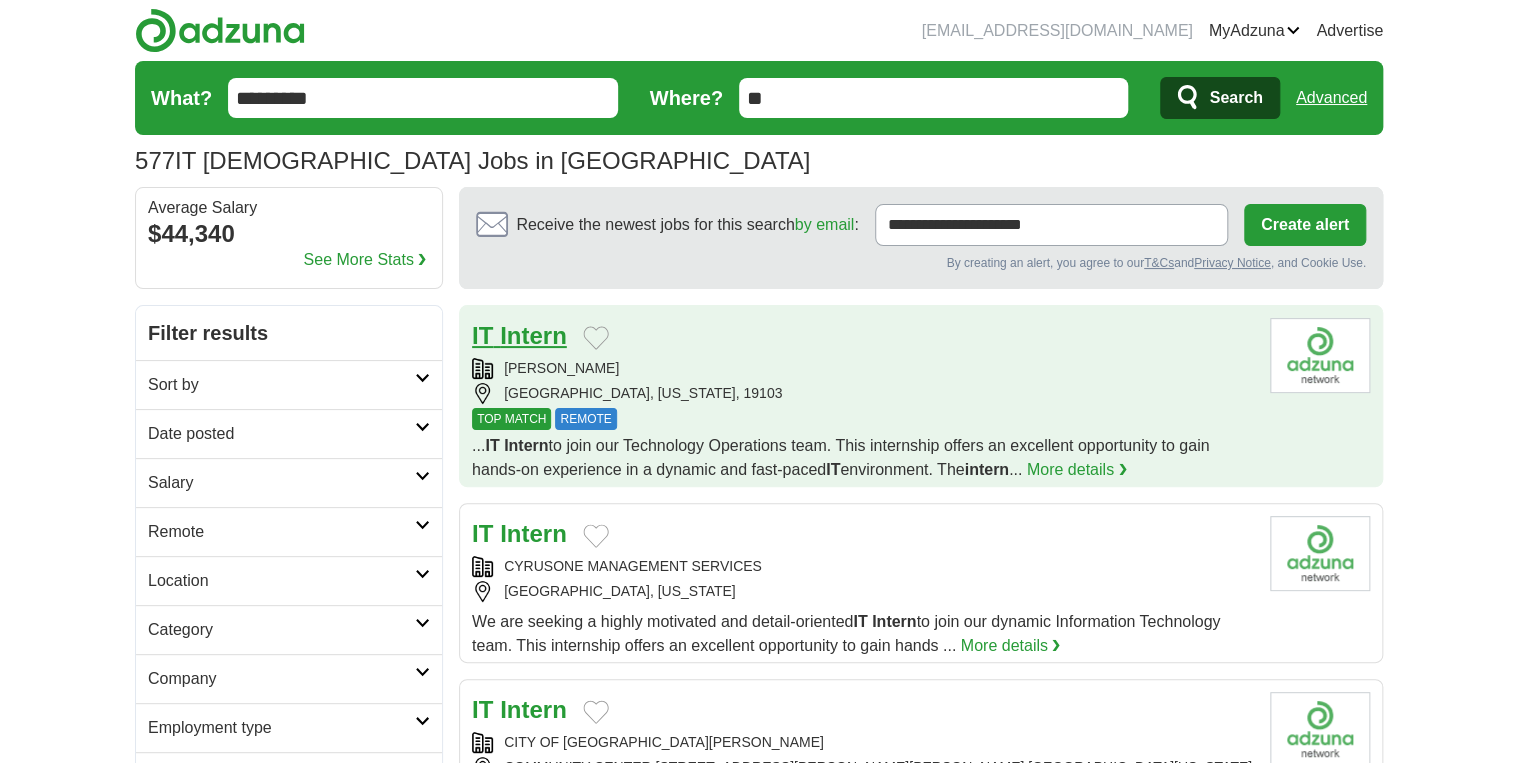 click on "Intern" at bounding box center (533, 335) 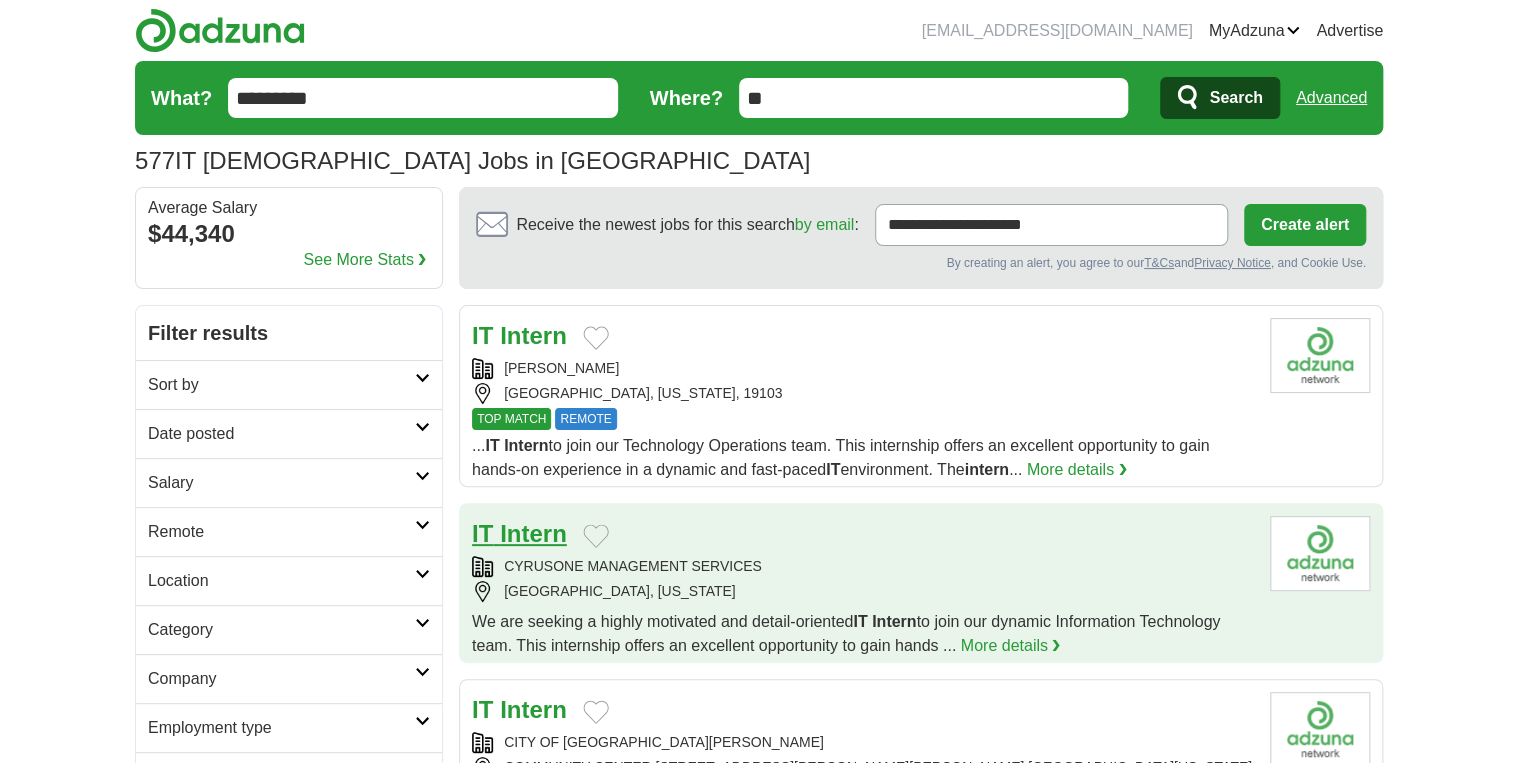 click on "Intern" at bounding box center [533, 533] 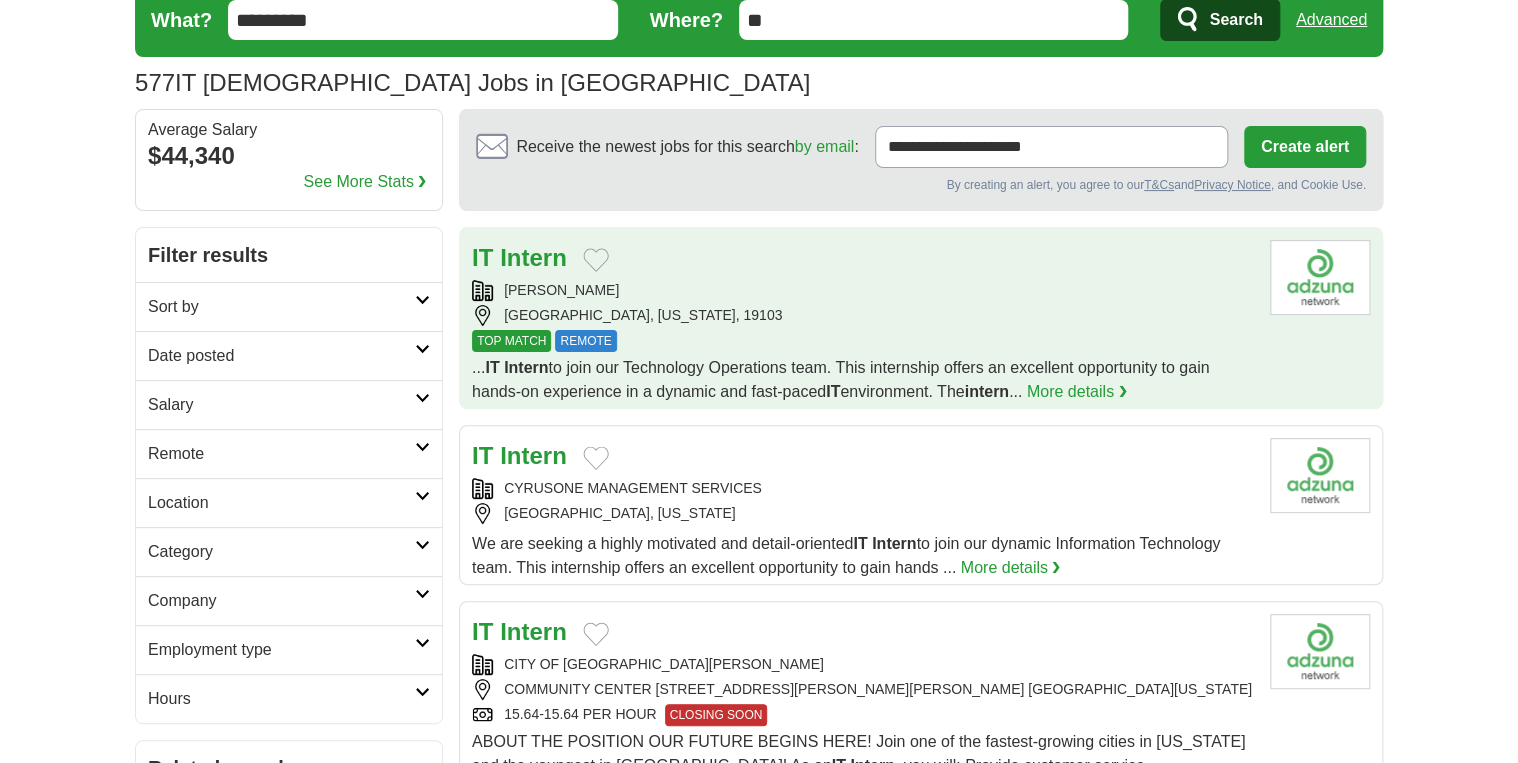 scroll, scrollTop: 320, scrollLeft: 0, axis: vertical 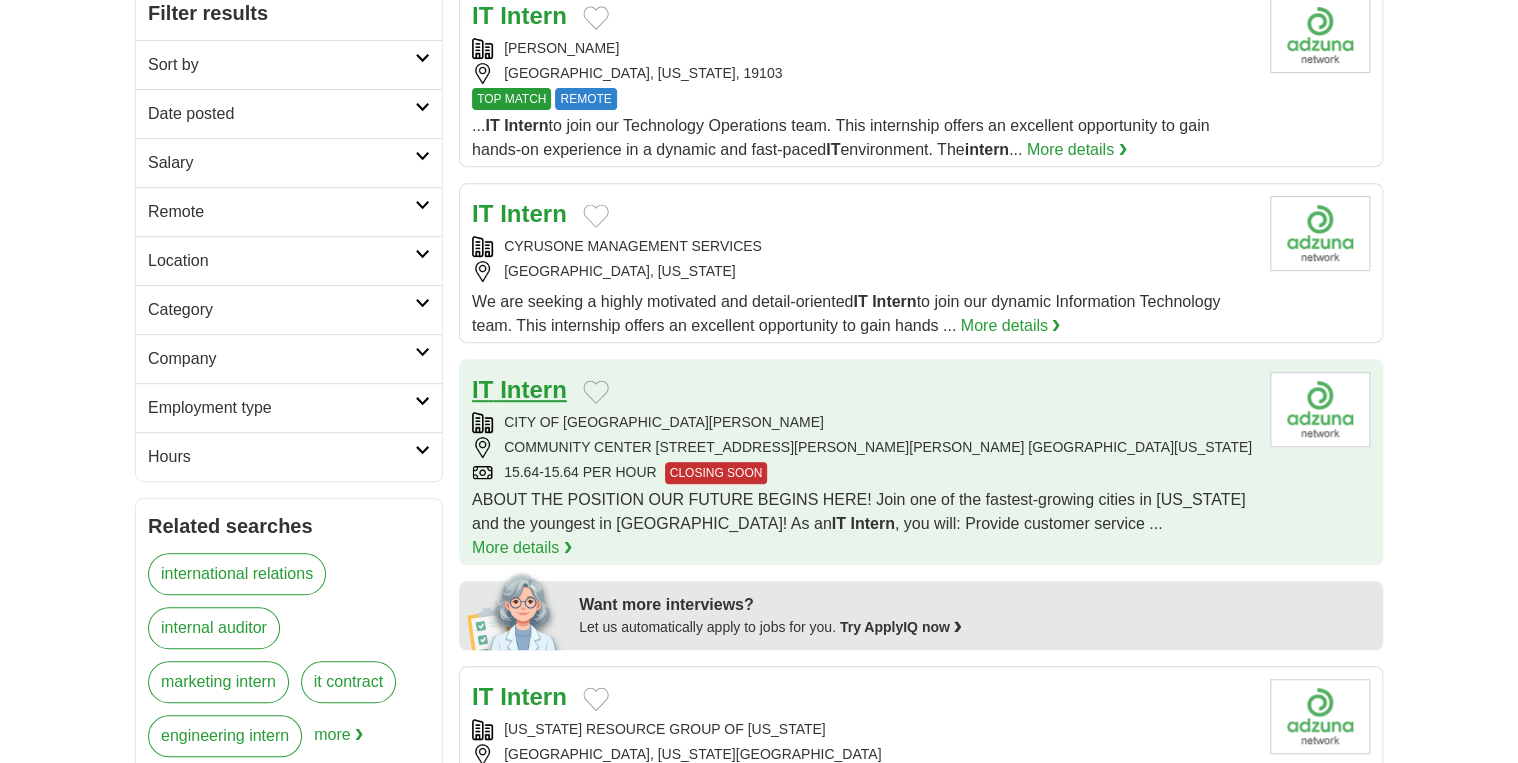 click on "Intern" at bounding box center (533, 389) 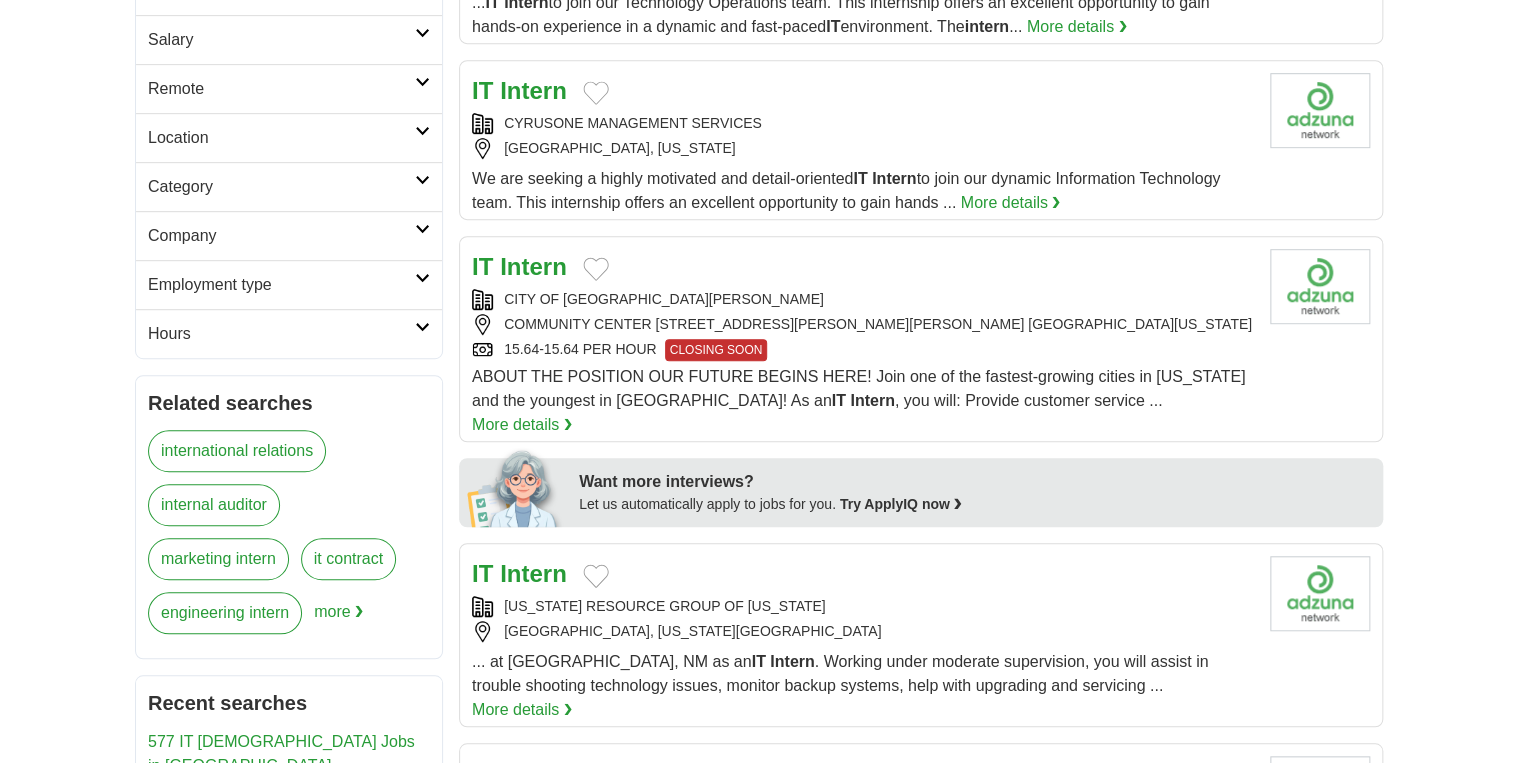 scroll, scrollTop: 560, scrollLeft: 0, axis: vertical 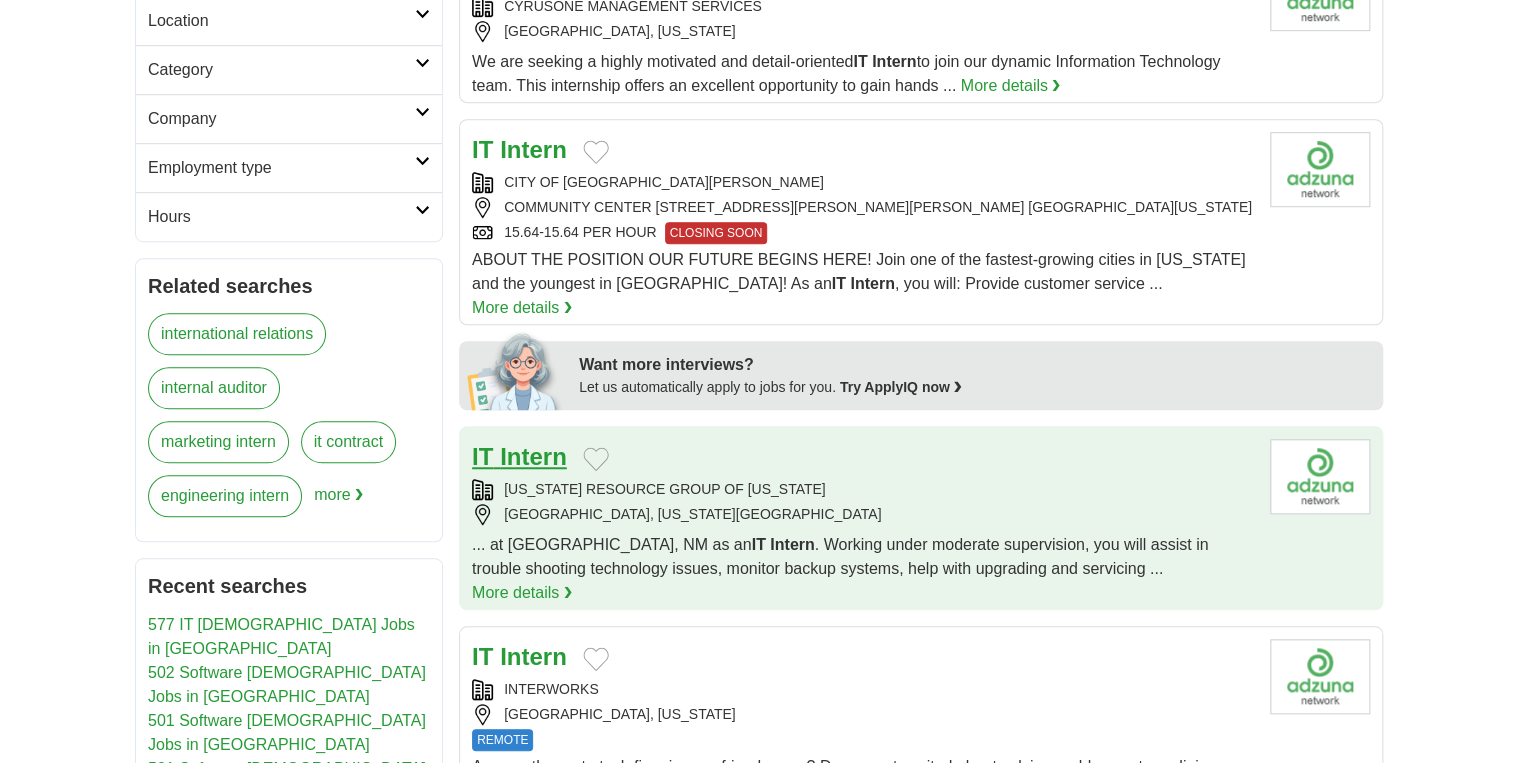 click on "Intern" at bounding box center (533, 456) 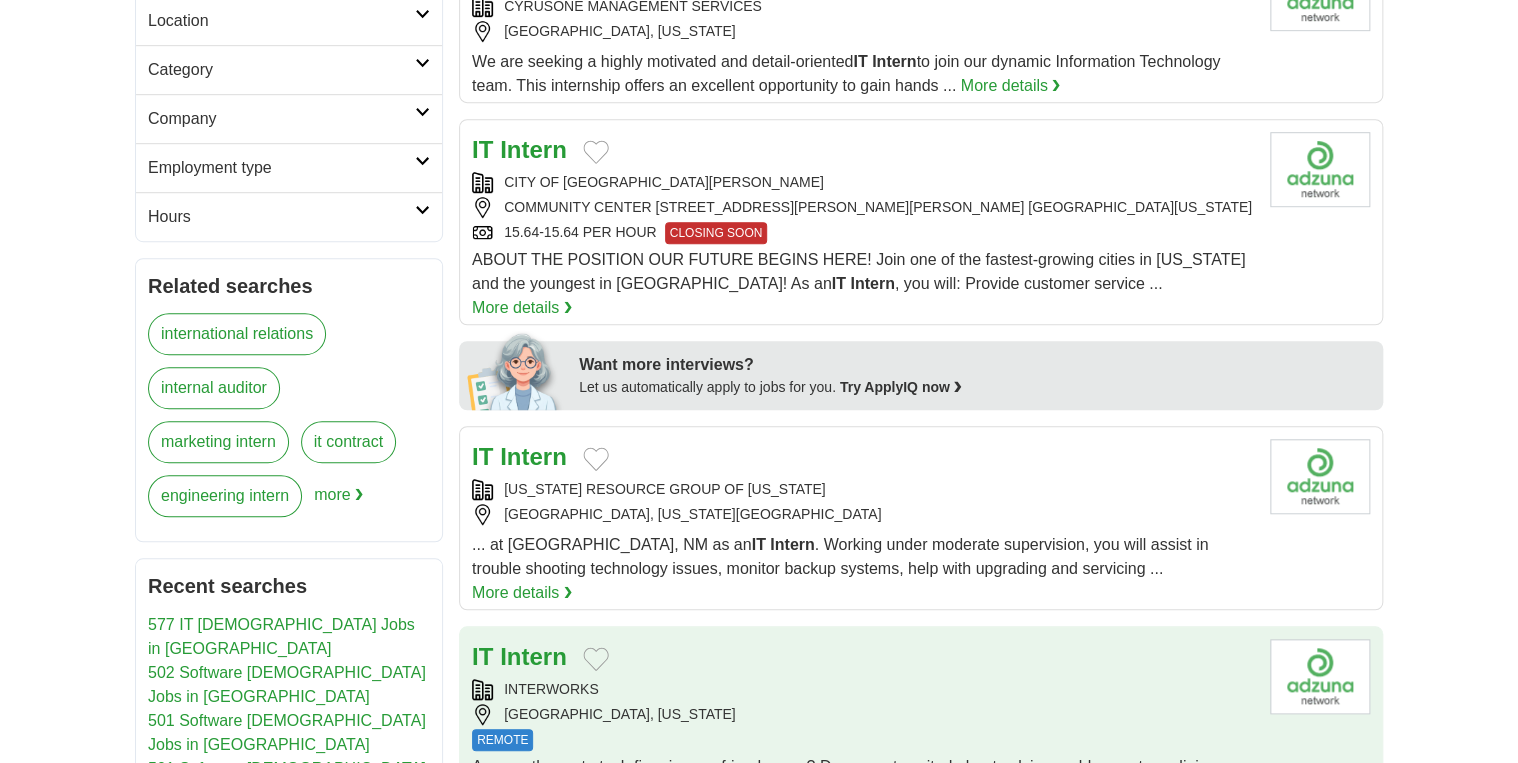 scroll, scrollTop: 960, scrollLeft: 0, axis: vertical 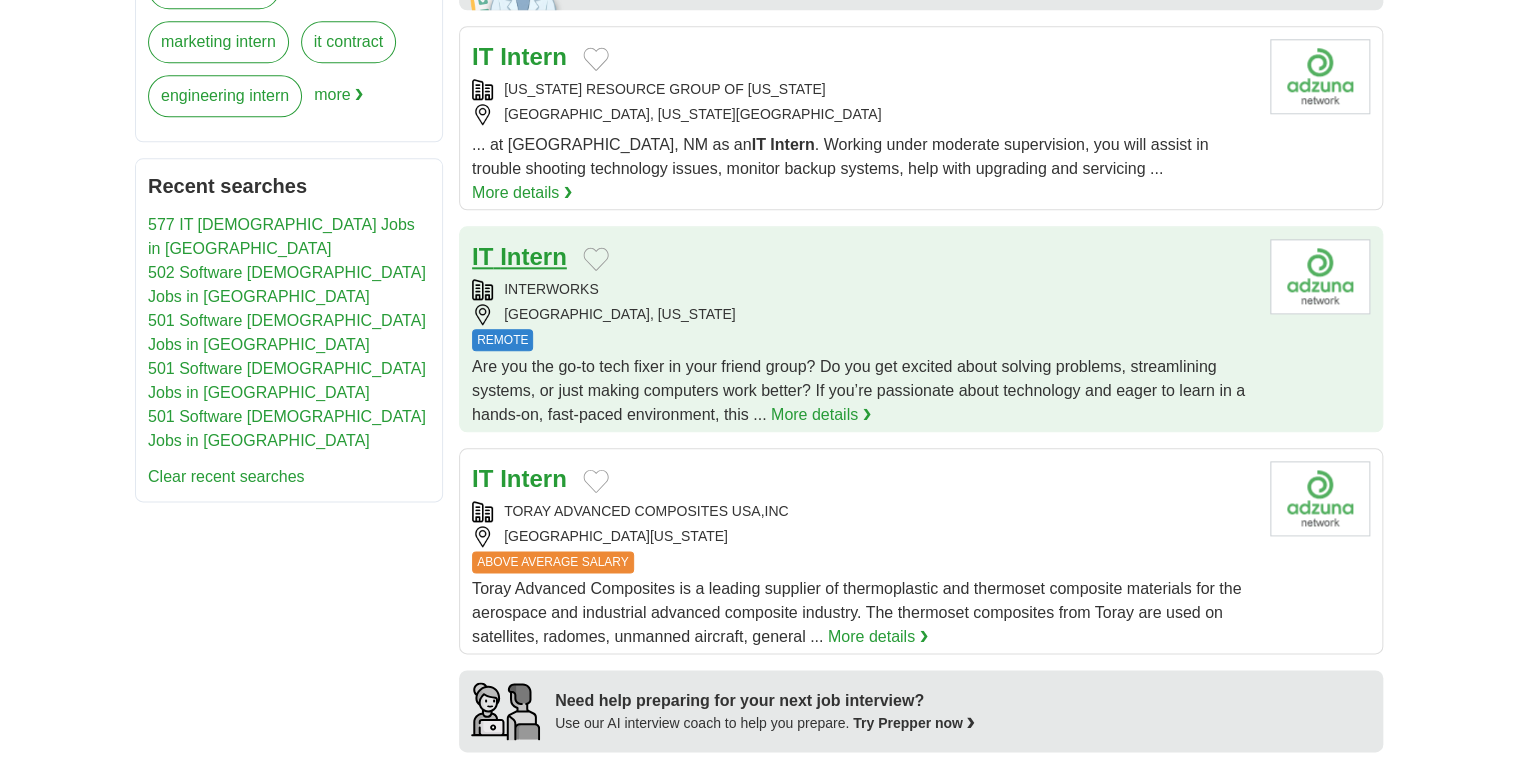 click on "Intern" at bounding box center [533, 256] 